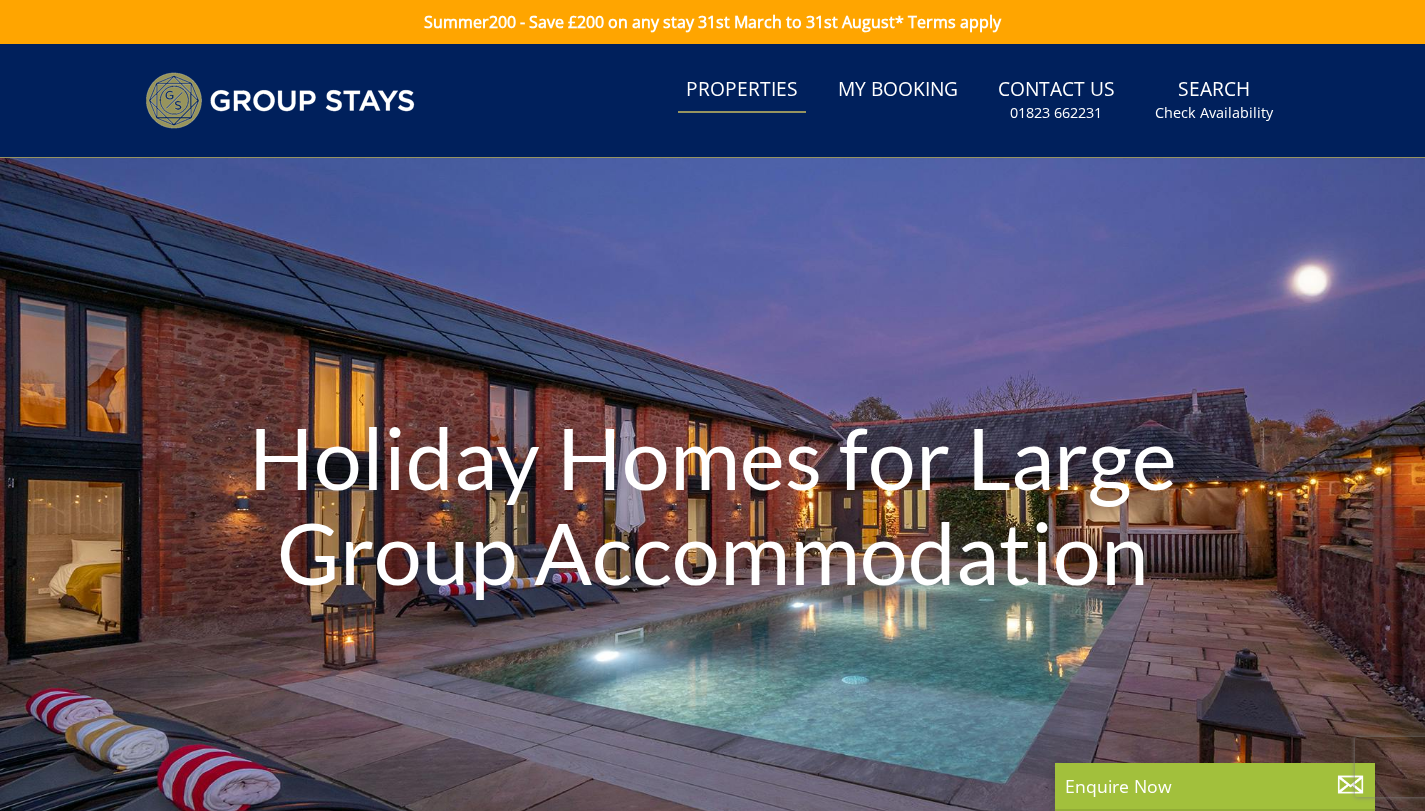 scroll, scrollTop: 0, scrollLeft: 0, axis: both 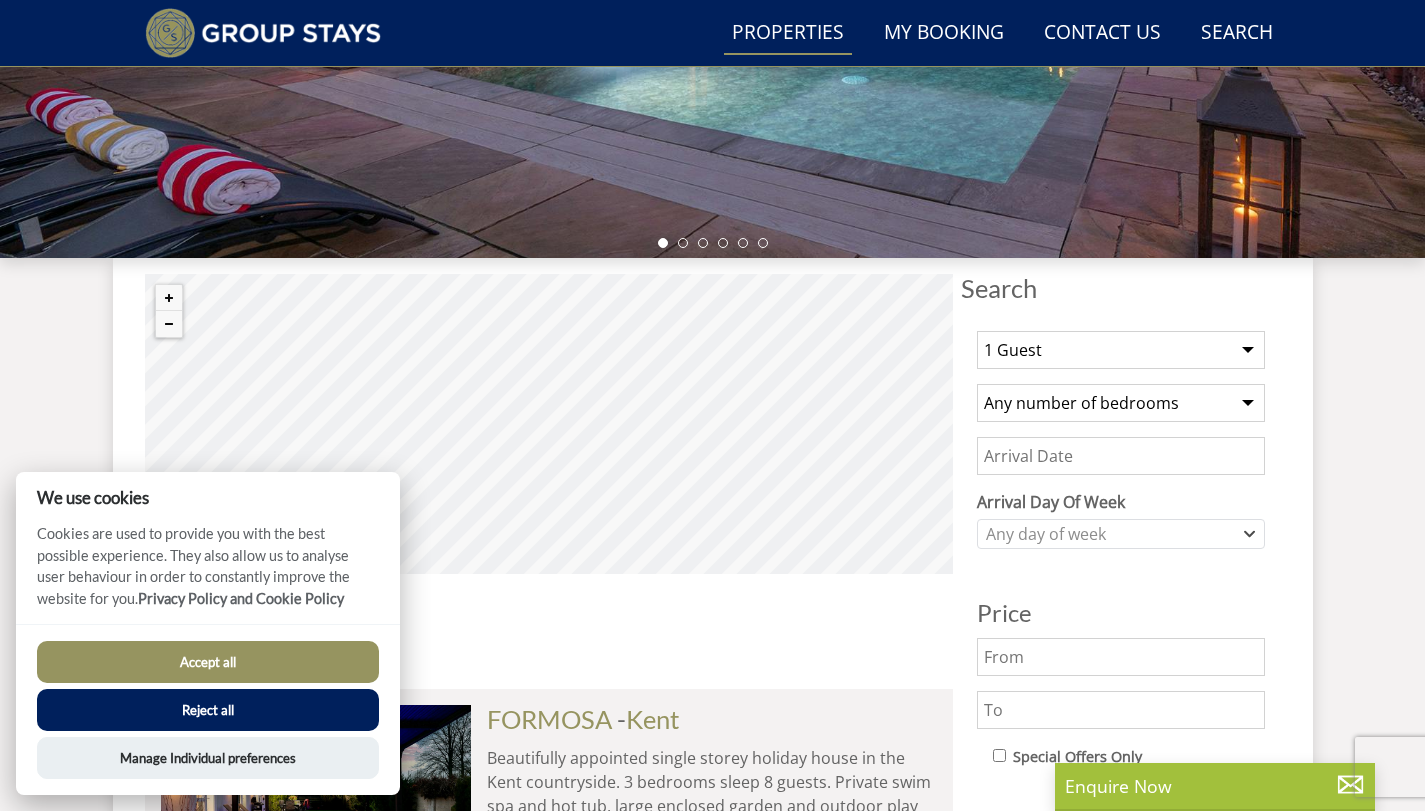 click on "1 Guest
2 Guests
3 Guests
4 Guests
5 Guests
6 Guests
7 Guests
8 Guests
9 Guests
10 Guests
11 Guests
12 Guests
13 Guests
14 Guests
15 Guests
16 Guests
17 Guests
18 Guests
19 Guests
20 Guests
21 Guests
22 Guests
23 Guests
24 Guests
25 Guests
26 Guests
27 Guests
28 Guests
29 Guests
30 Guests
31 Guests
32 Guests" at bounding box center (1121, 350) 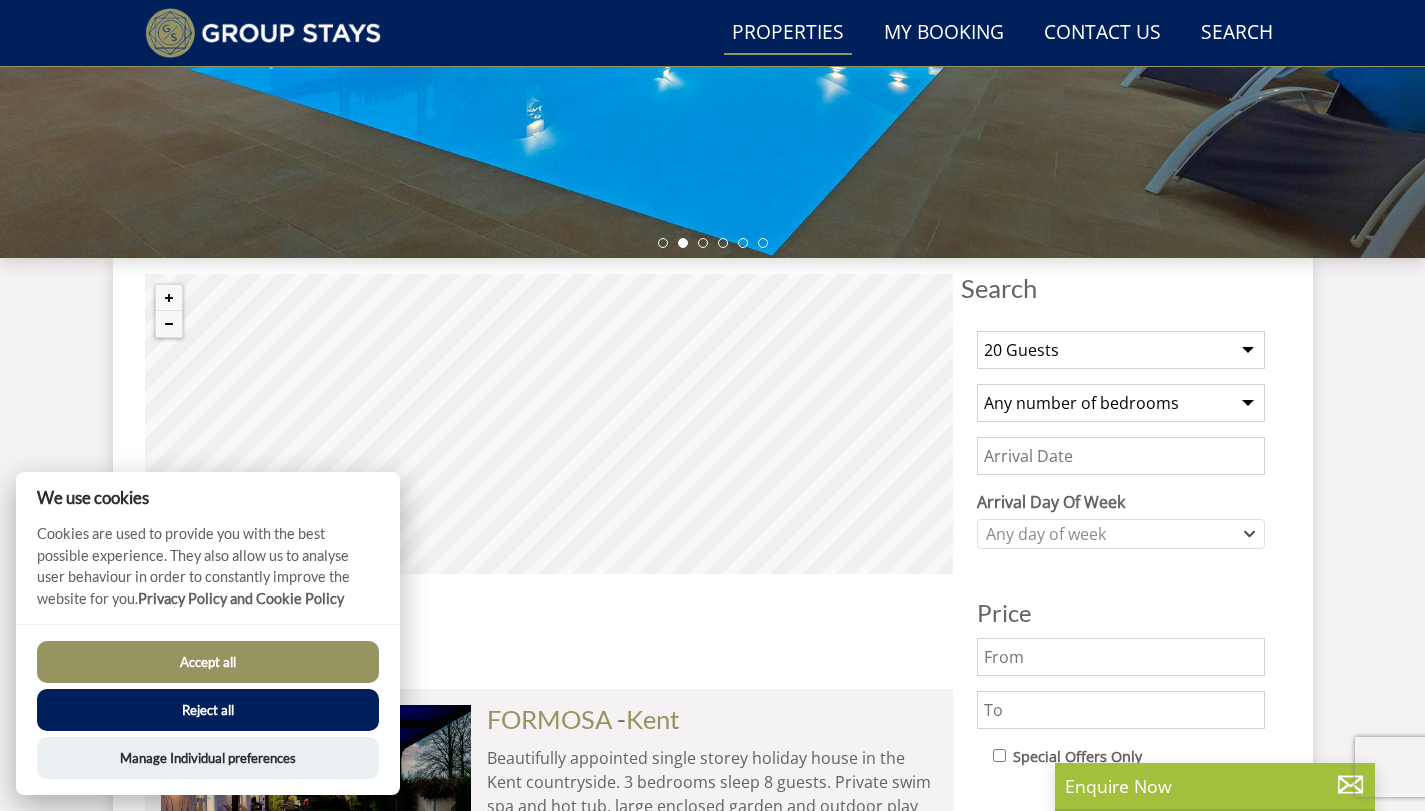 click on "Any number of bedrooms
4 Bedrooms
5 Bedrooms
6 Bedrooms
7 Bedrooms
8 Bedrooms
9 Bedrooms
10 Bedrooms
11 Bedrooms
12 Bedrooms
13 Bedrooms
14 Bedrooms
15 Bedrooms
16 Bedrooms" at bounding box center [1121, 403] 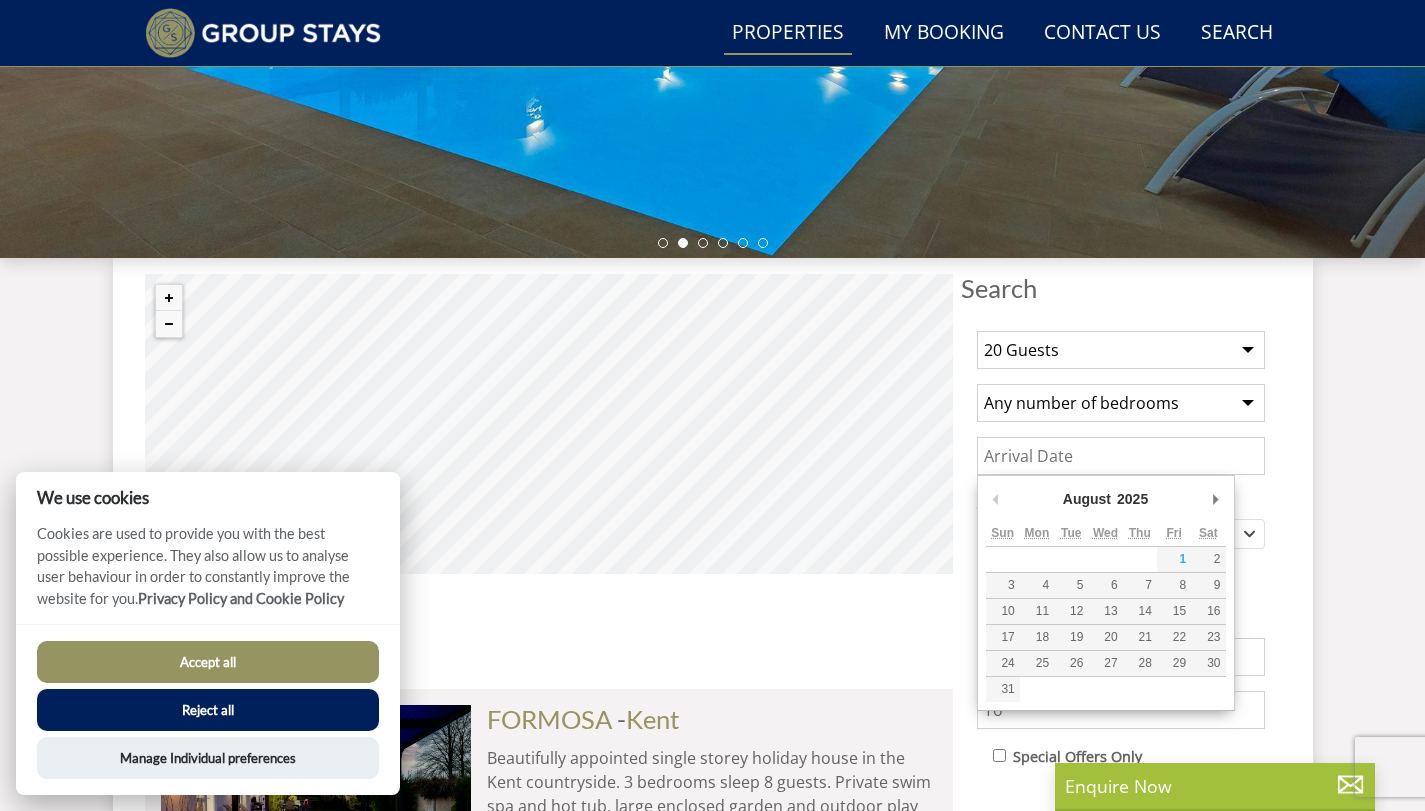 click on "Date" at bounding box center [1121, 456] 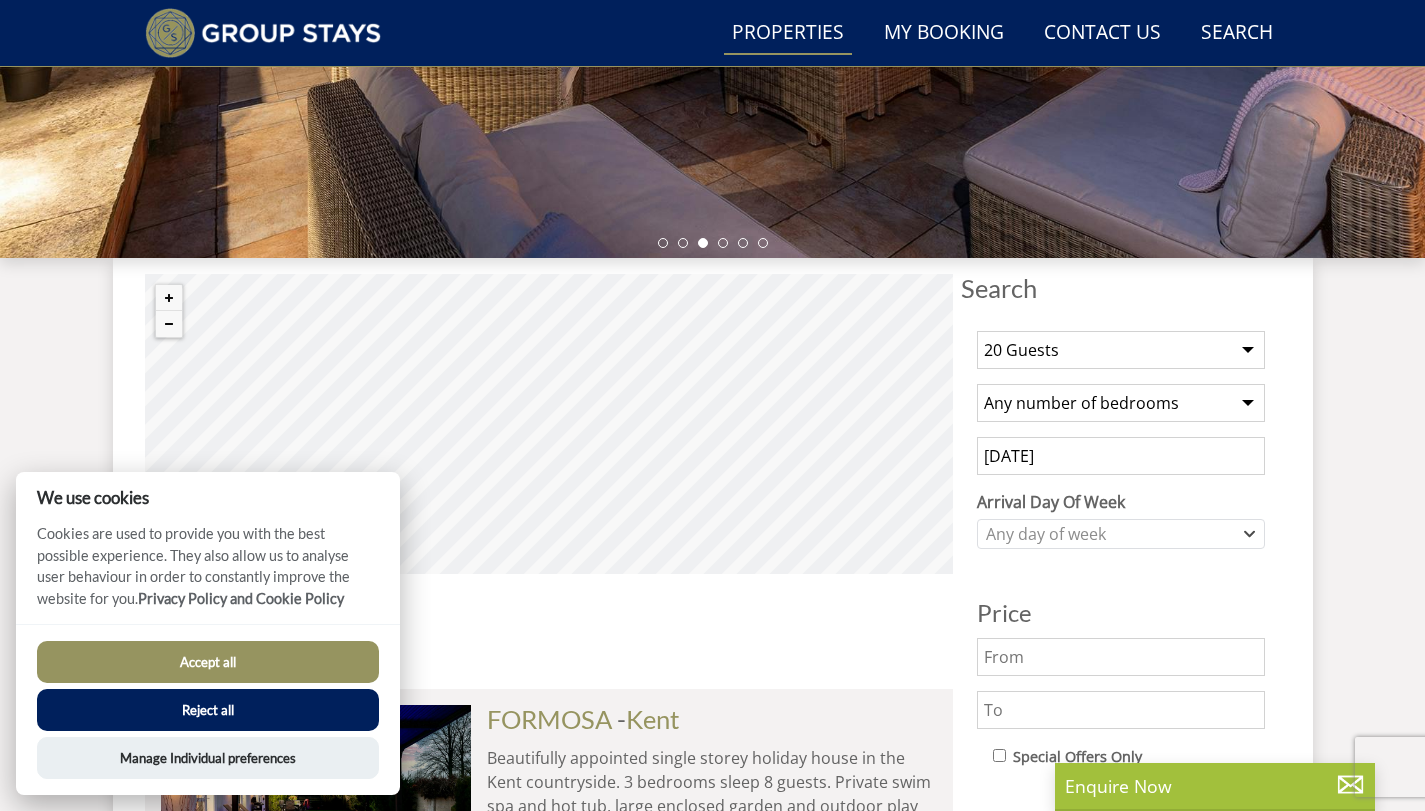 click on "04/12/2025" at bounding box center [1121, 456] 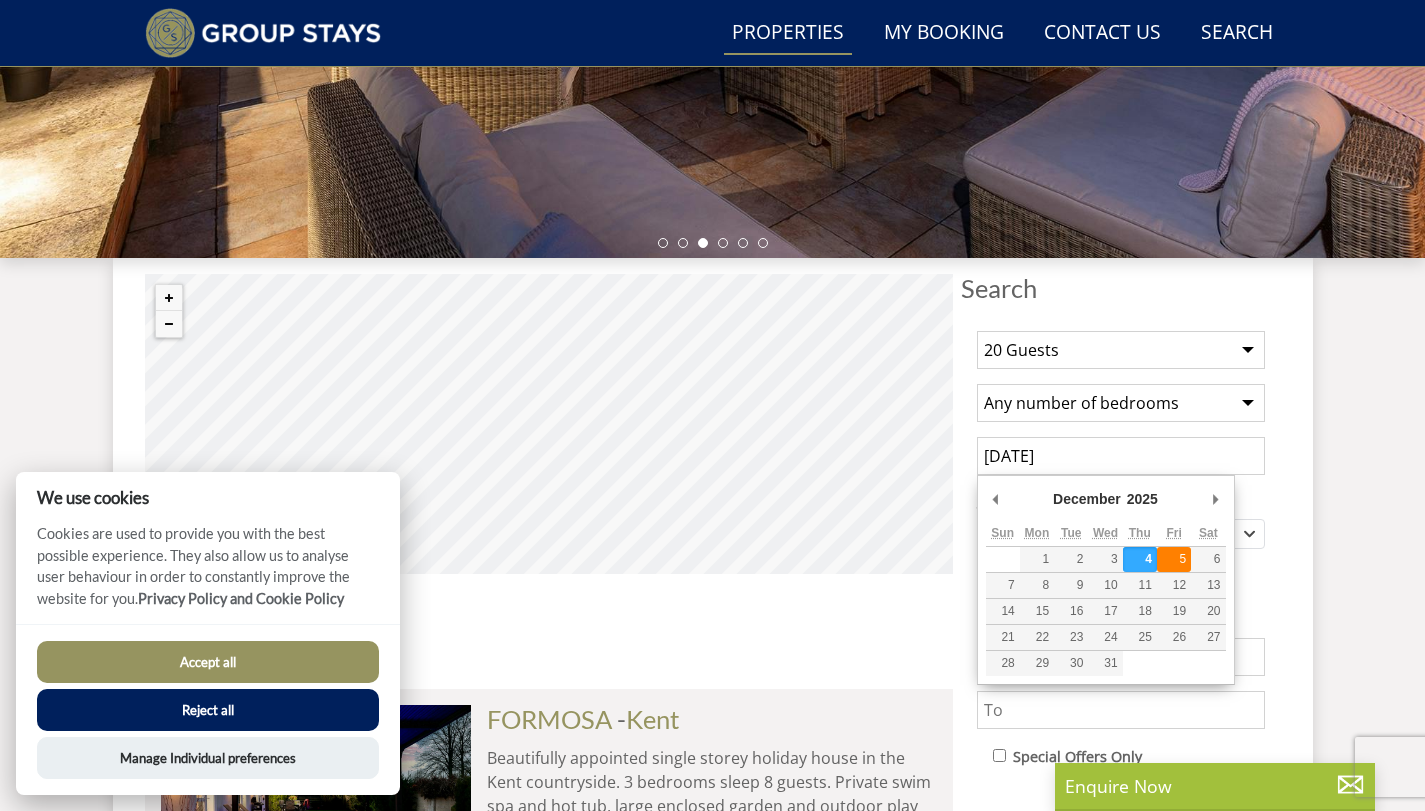 type on "05/12/2025" 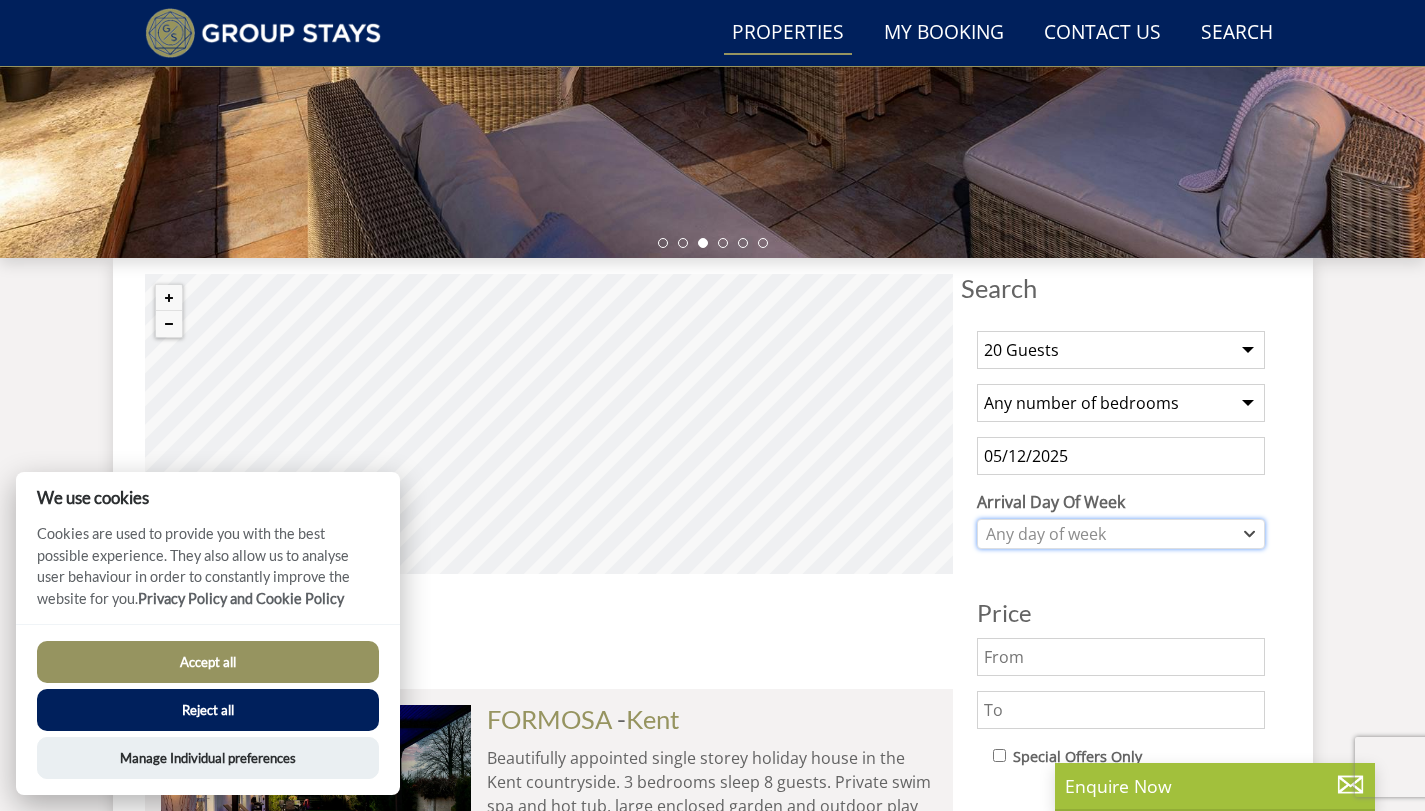 click on "Any day of week" at bounding box center (1121, 534) 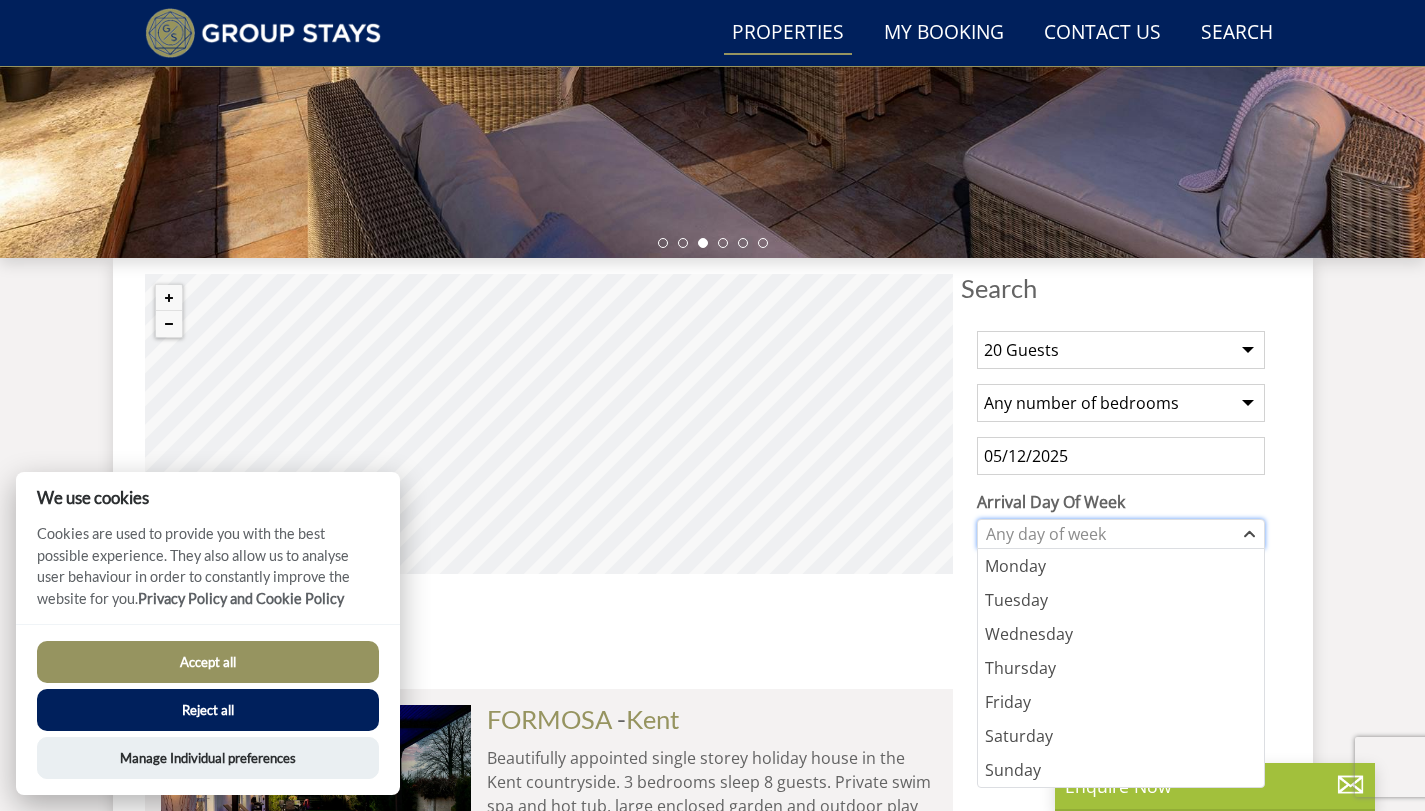 click on "Any day of week" at bounding box center [1121, 534] 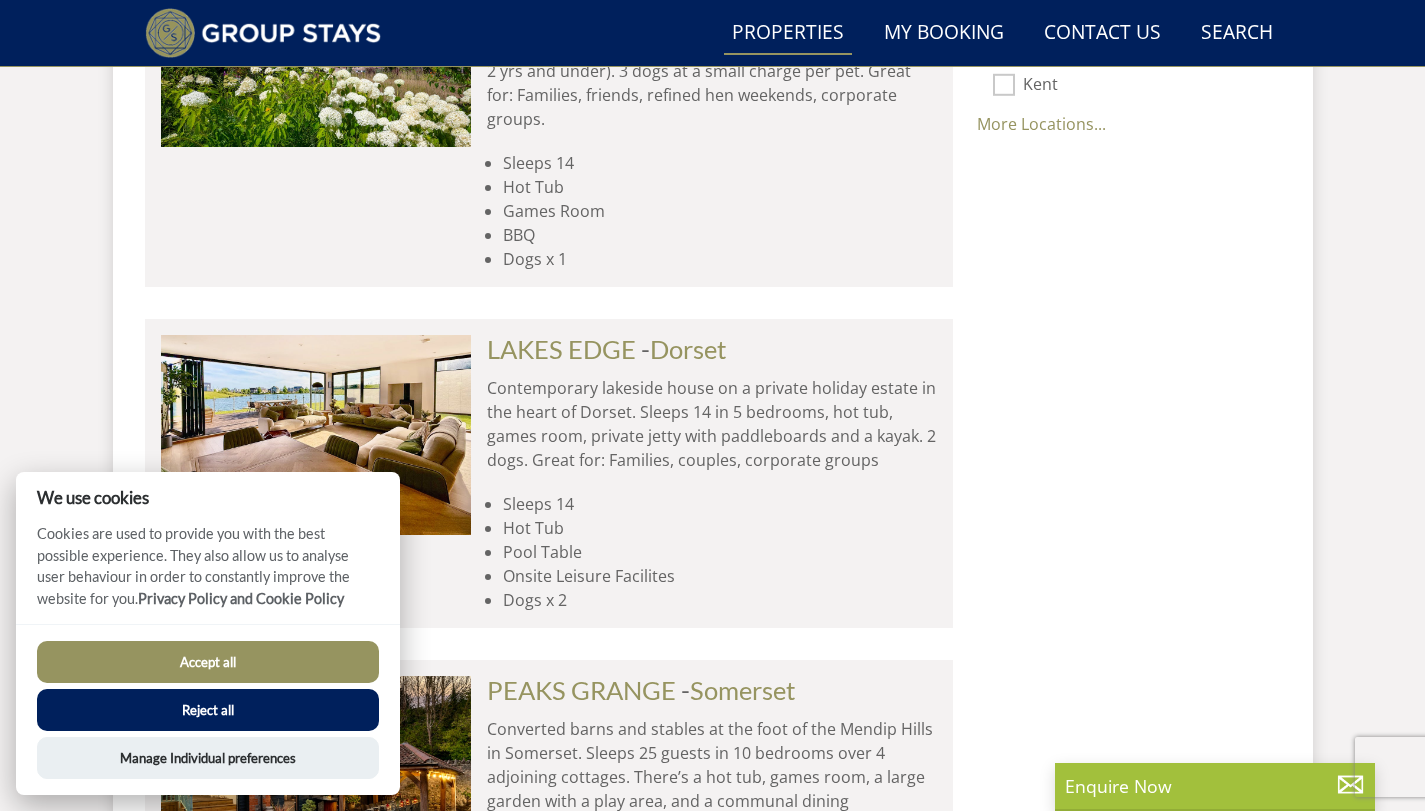 scroll, scrollTop: 1453, scrollLeft: 0, axis: vertical 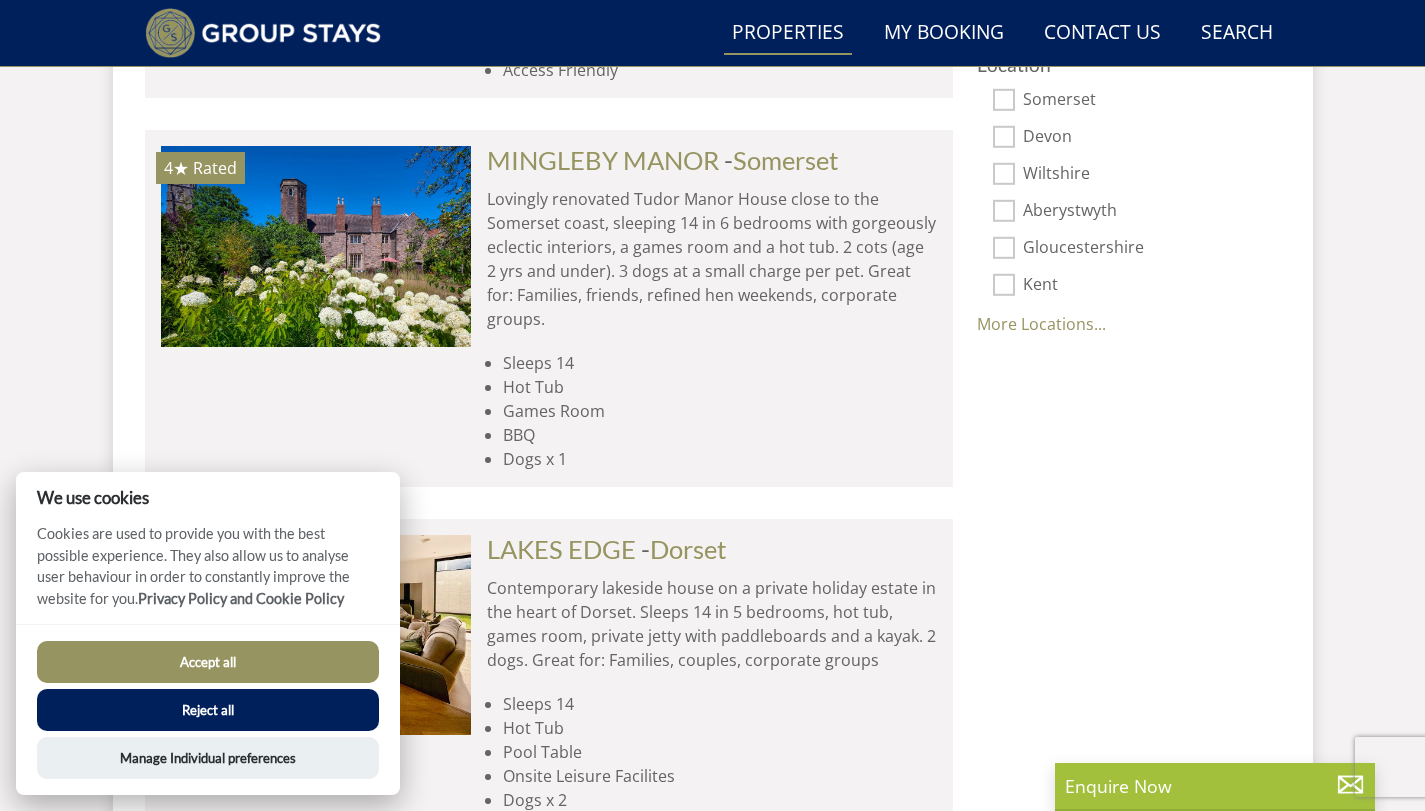 click on "Accept all" at bounding box center (208, 662) 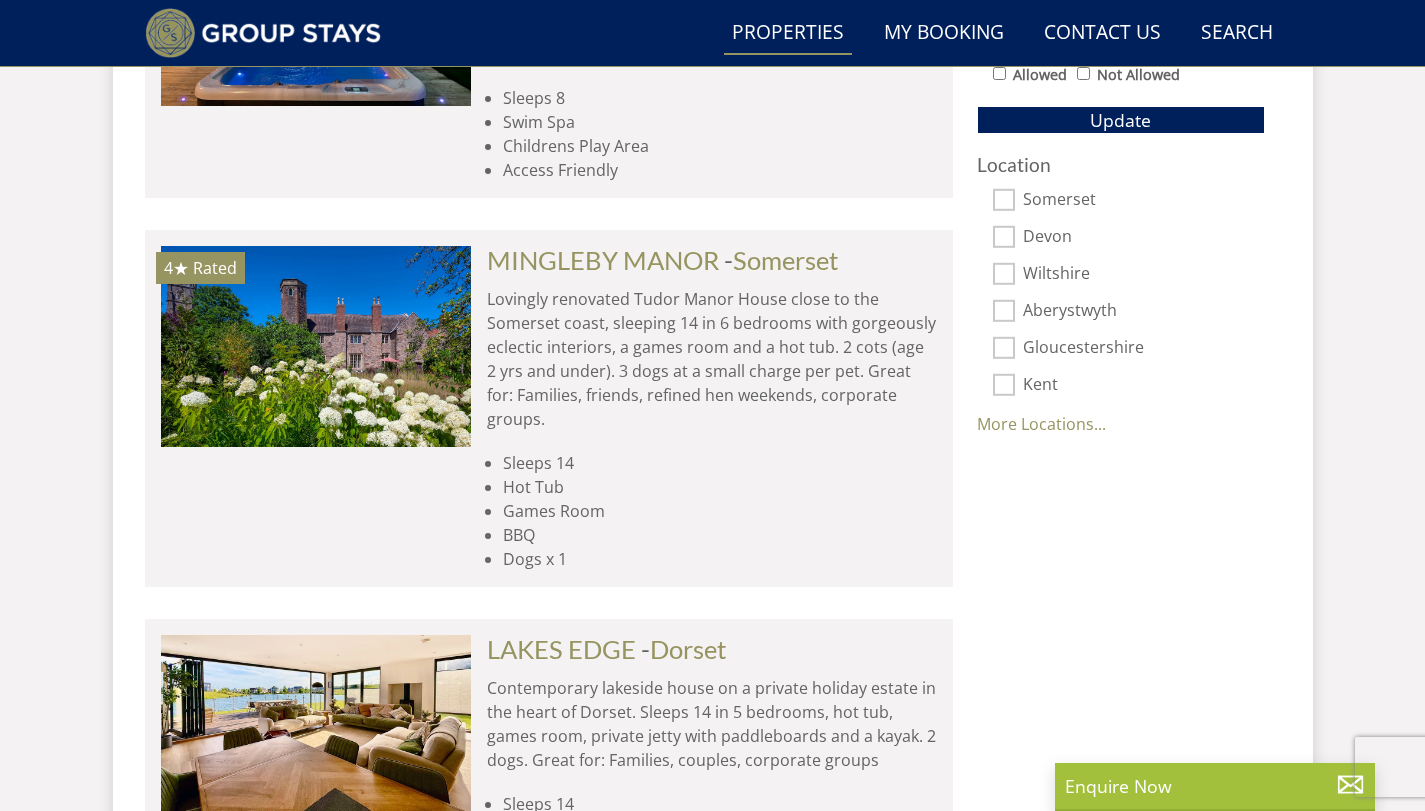 scroll, scrollTop: 953, scrollLeft: 0, axis: vertical 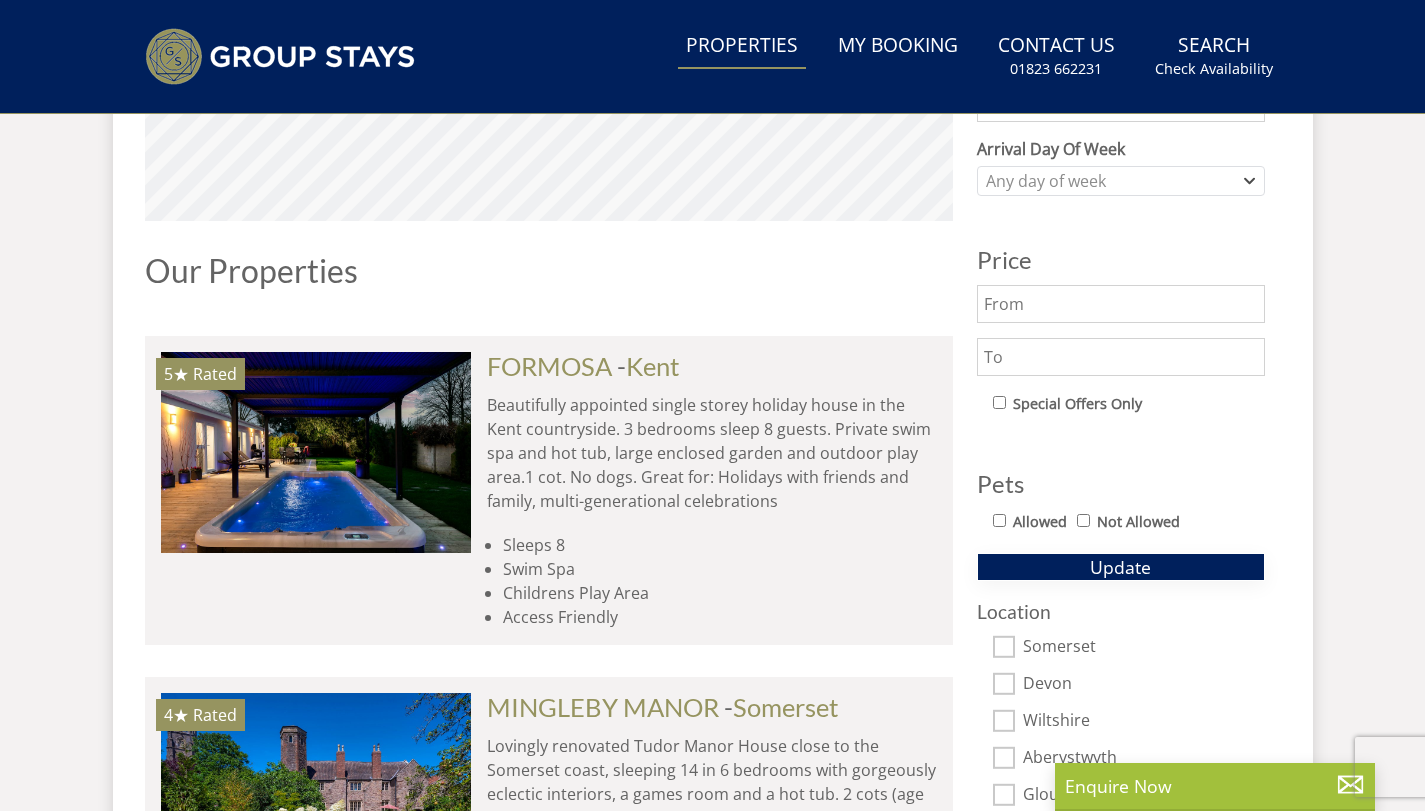 click on "Update" at bounding box center [1121, 567] 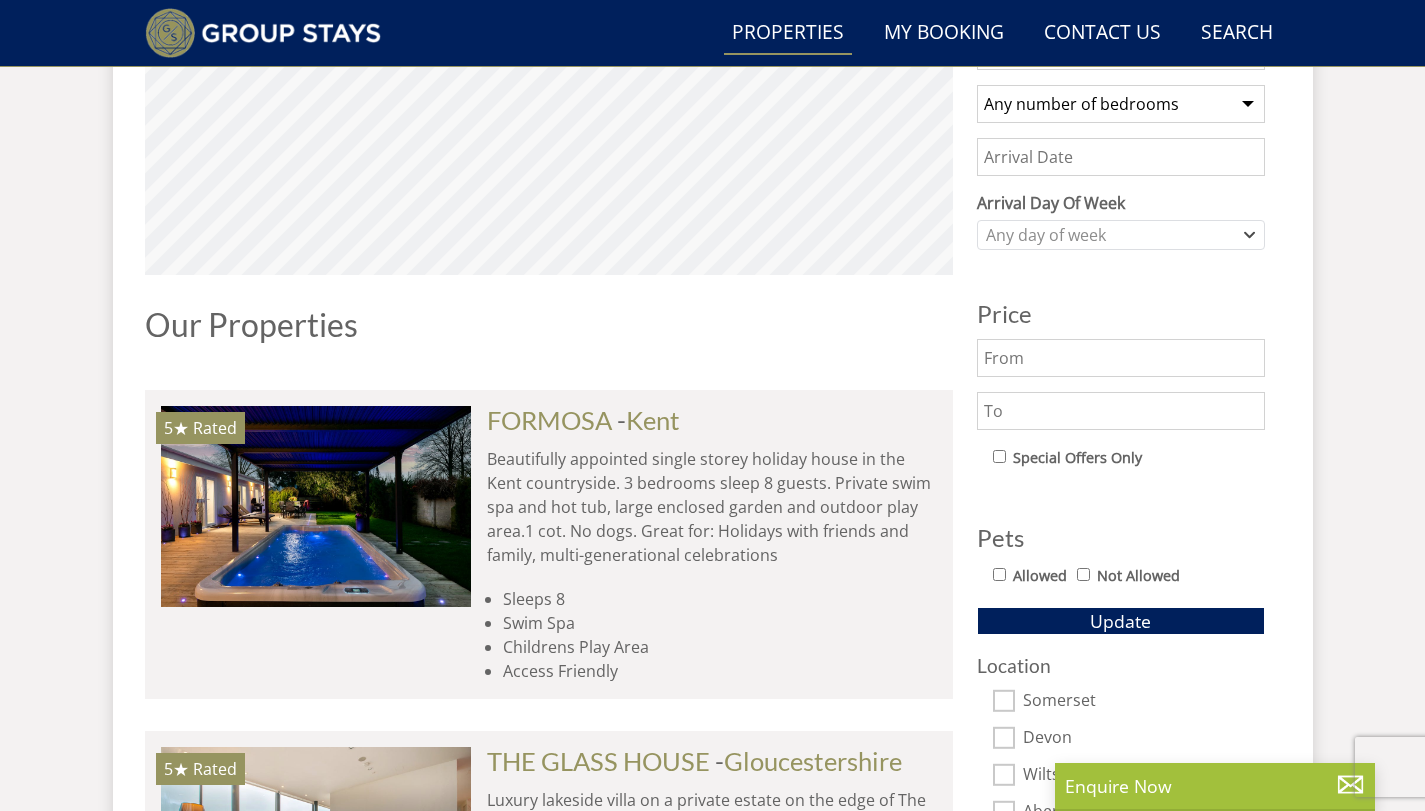 scroll, scrollTop: 952, scrollLeft: 0, axis: vertical 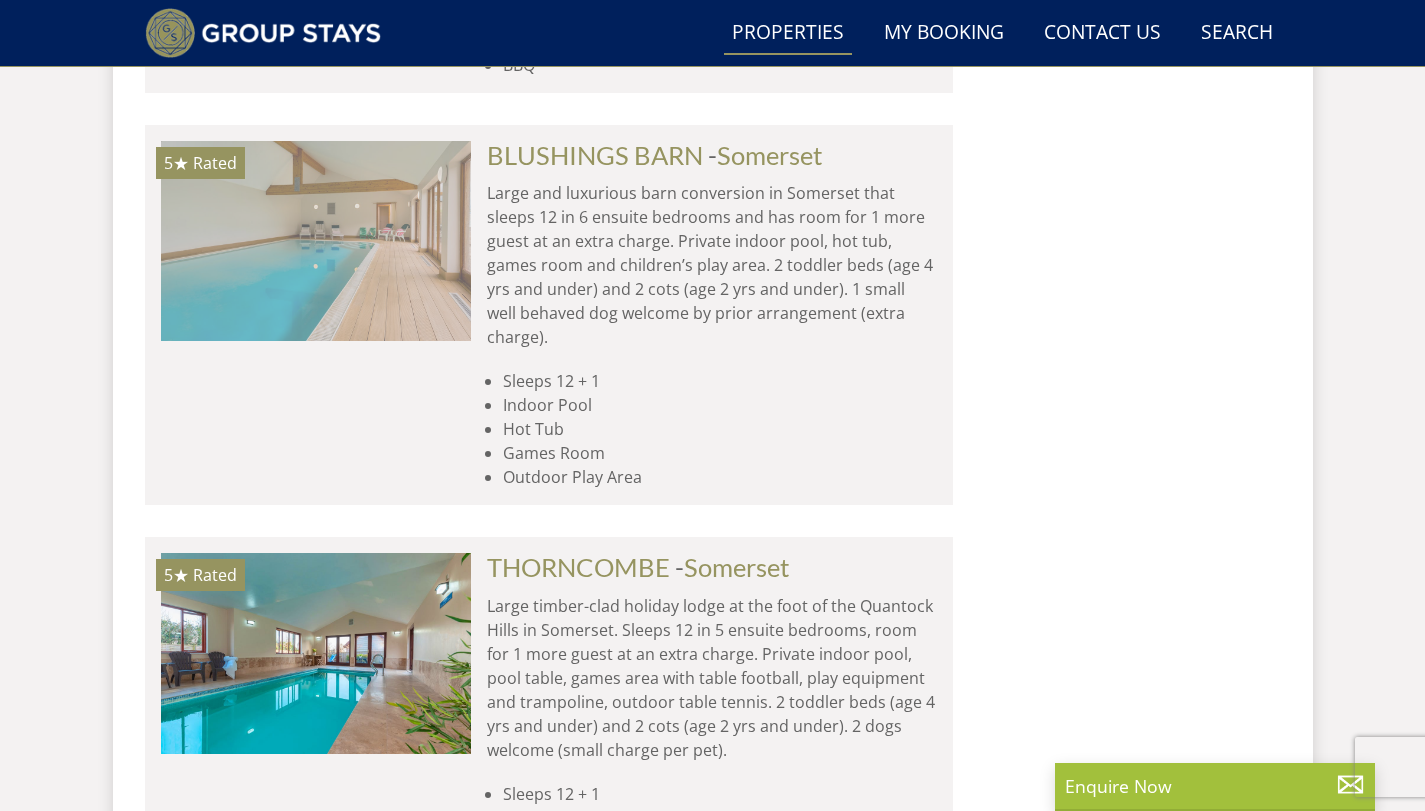 click at bounding box center (316, 241) 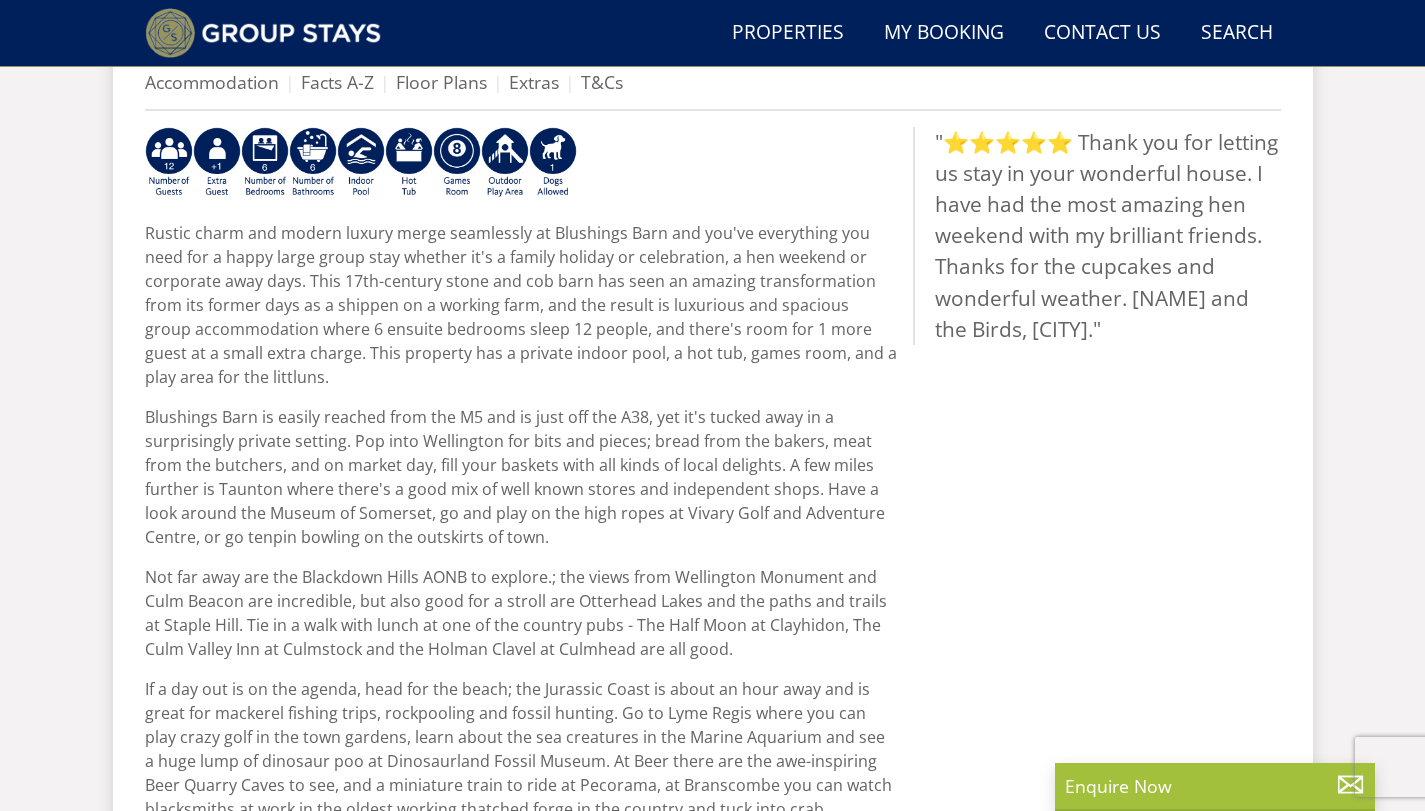 scroll, scrollTop: 306, scrollLeft: 0, axis: vertical 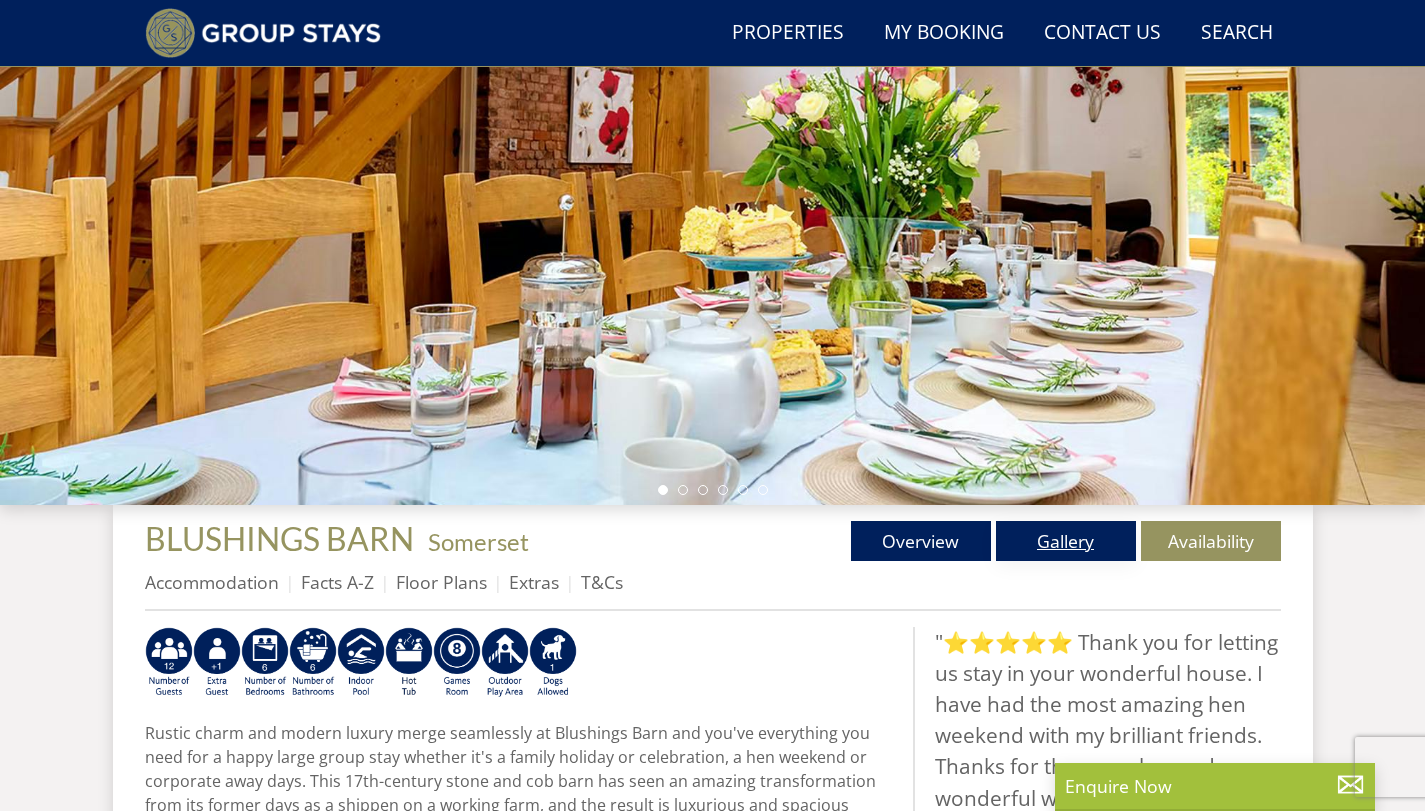 click on "Gallery" at bounding box center (1066, 541) 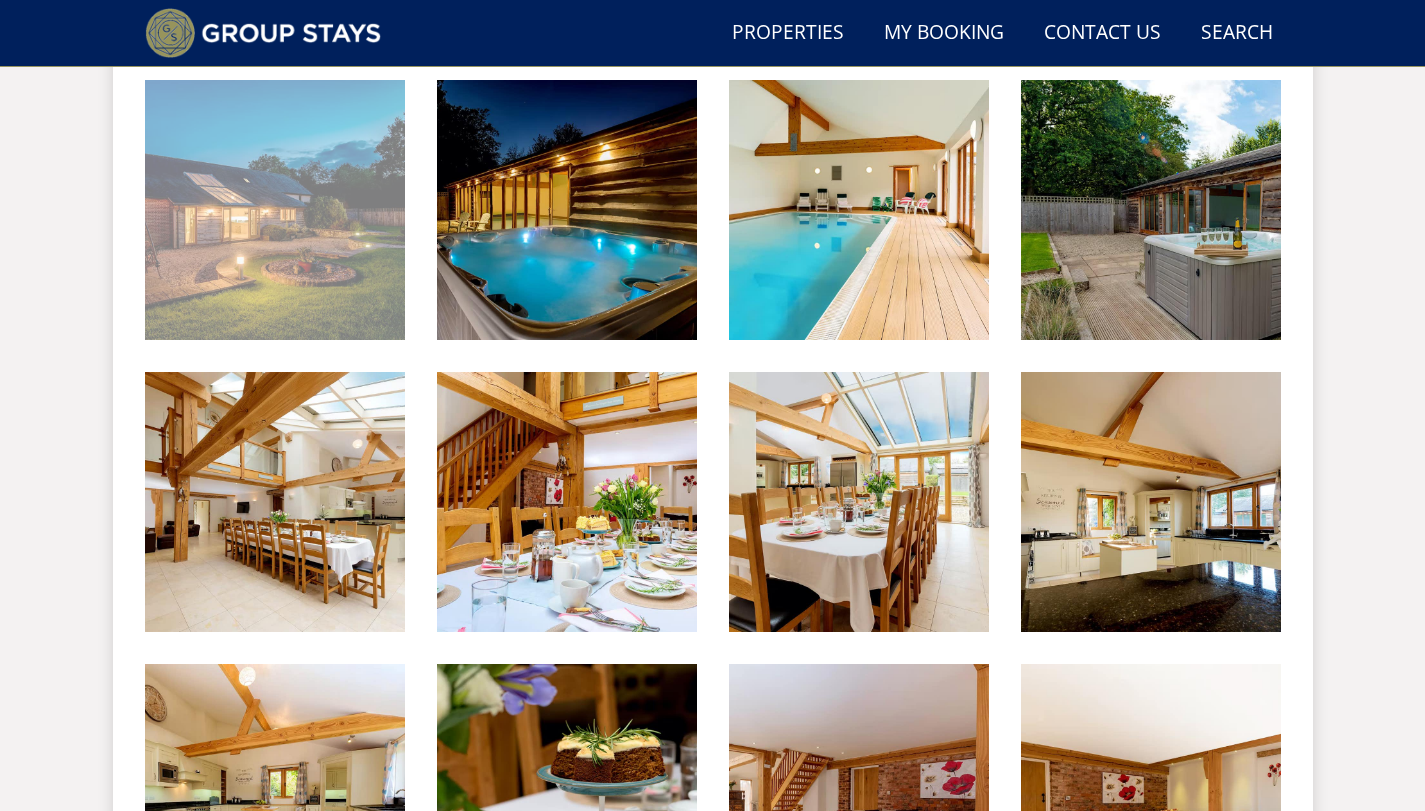 scroll, scrollTop: 653, scrollLeft: 0, axis: vertical 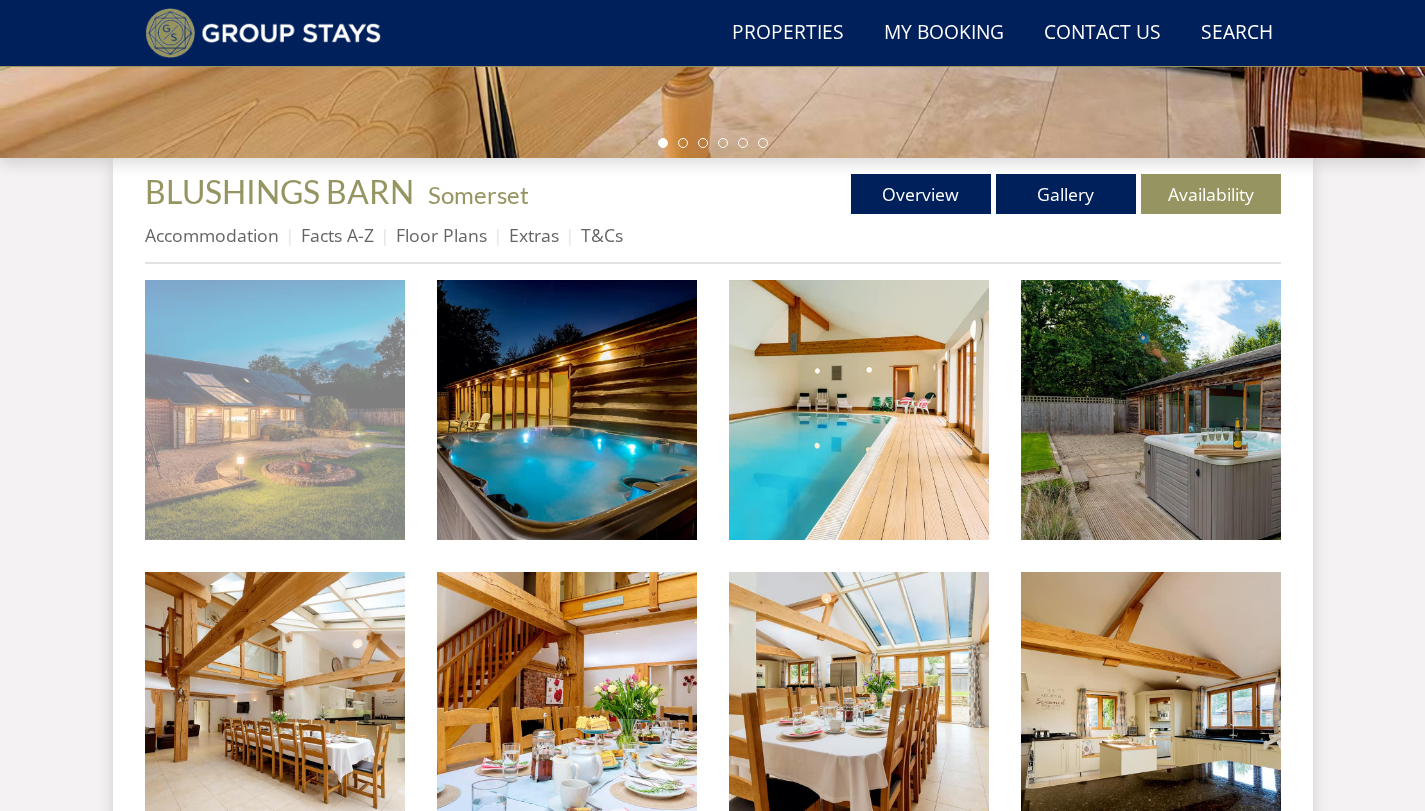 click at bounding box center [275, 410] 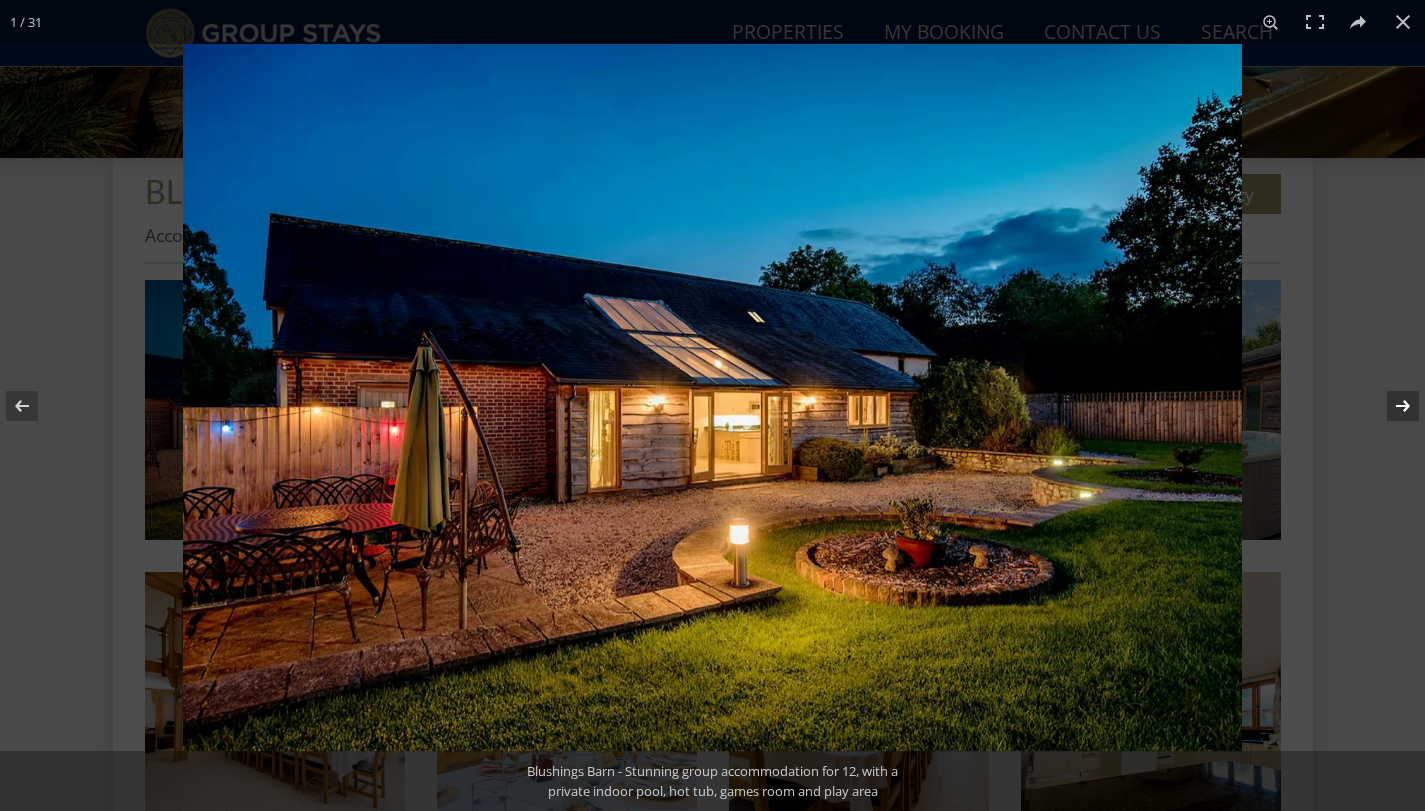click at bounding box center (1390, 406) 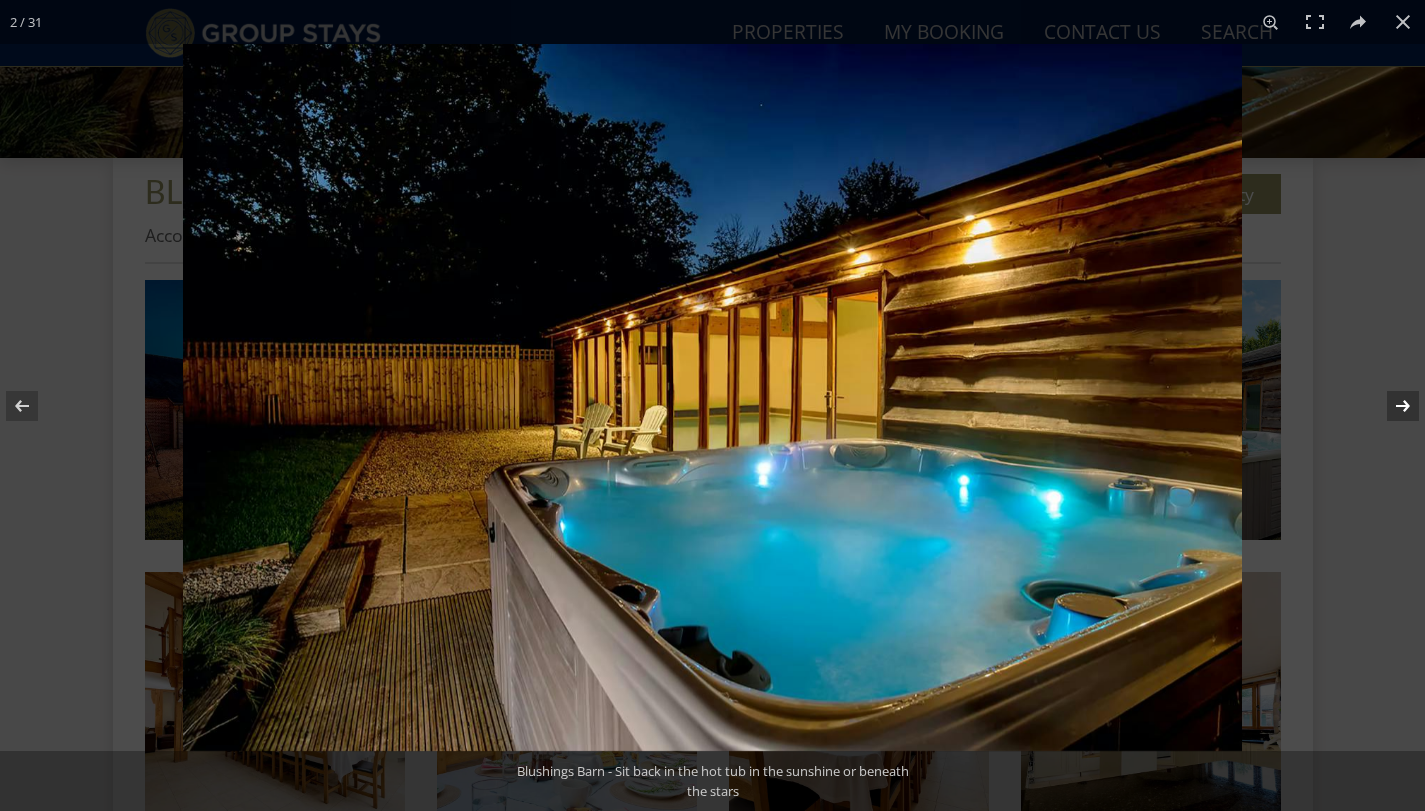 click at bounding box center (1390, 406) 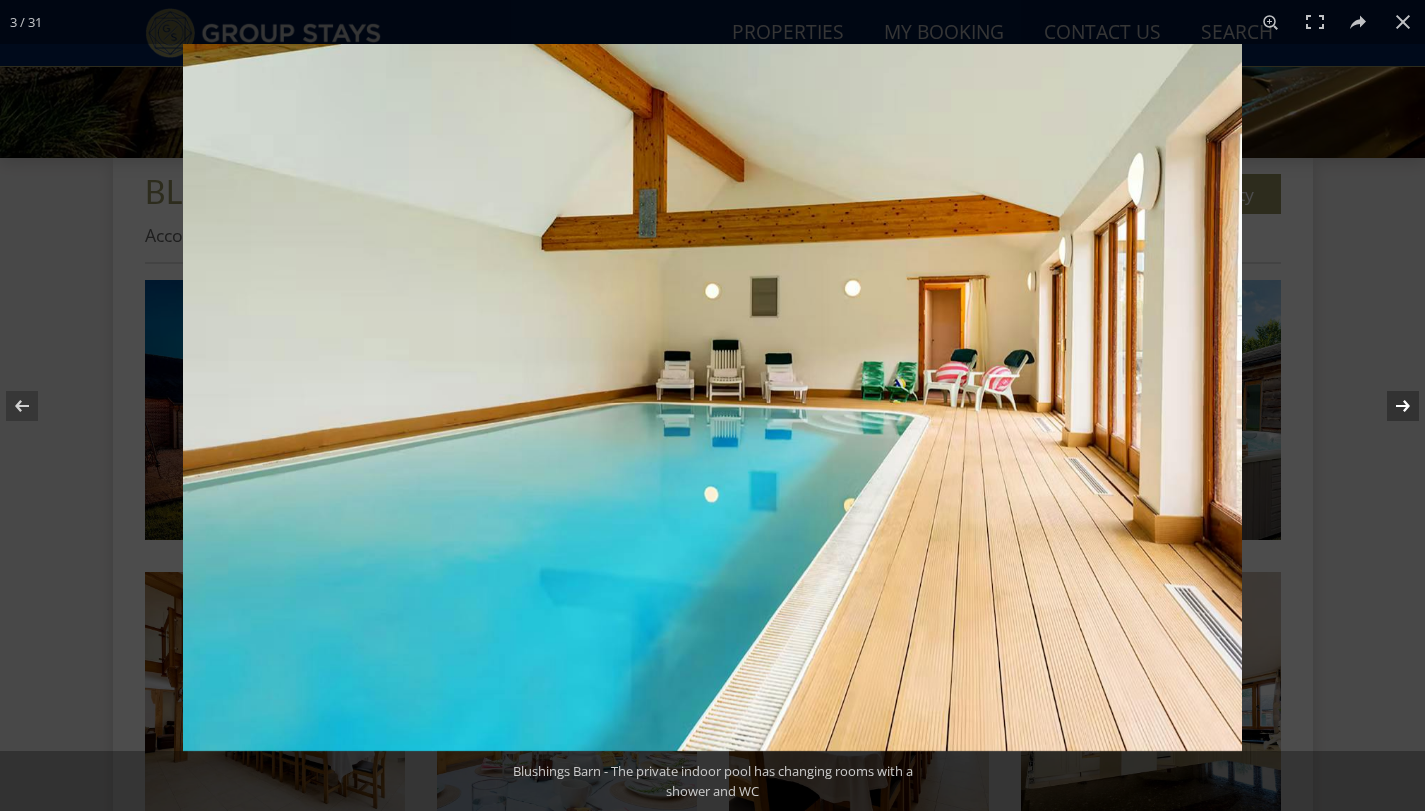click at bounding box center [1390, 406] 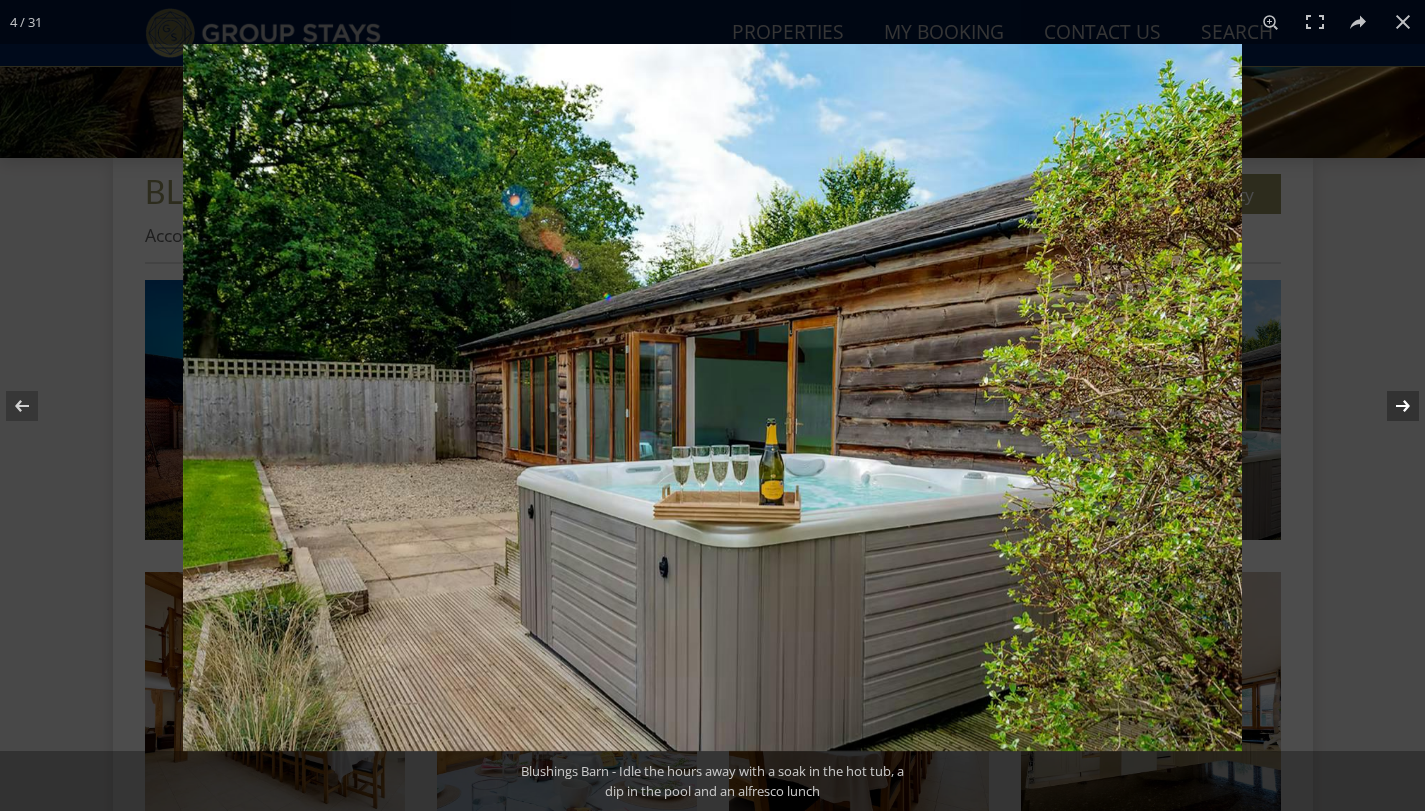 click at bounding box center (1390, 406) 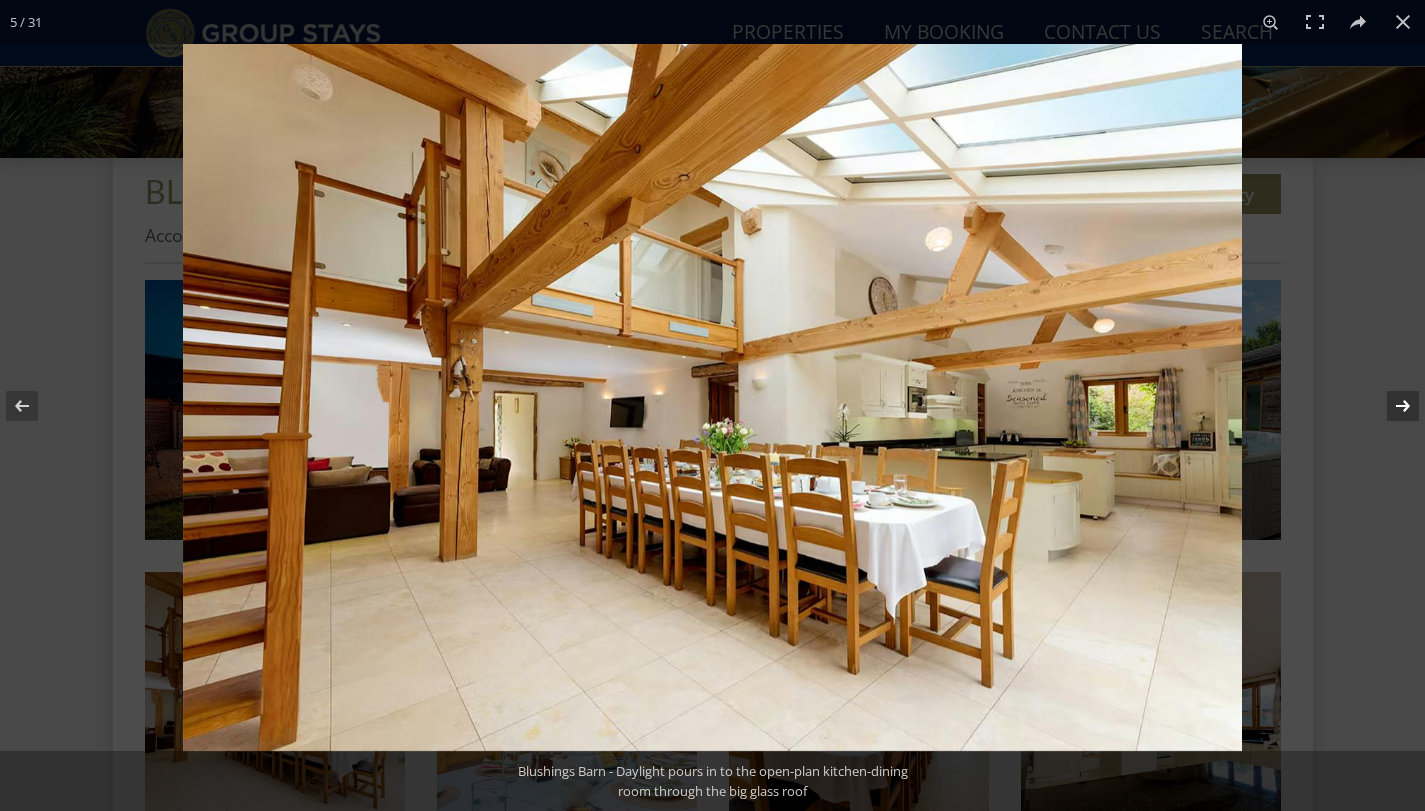 click at bounding box center (1390, 406) 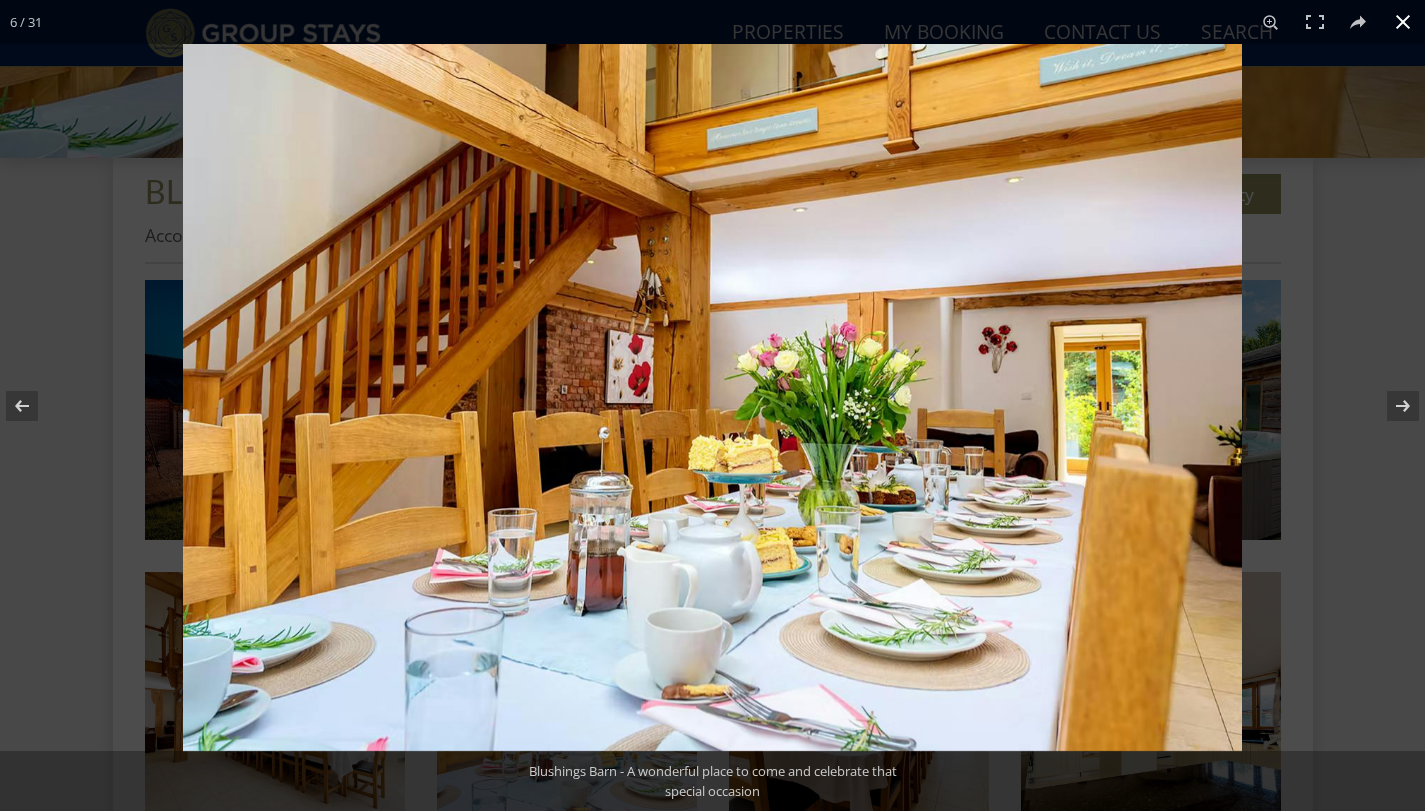 click at bounding box center (1403, 22) 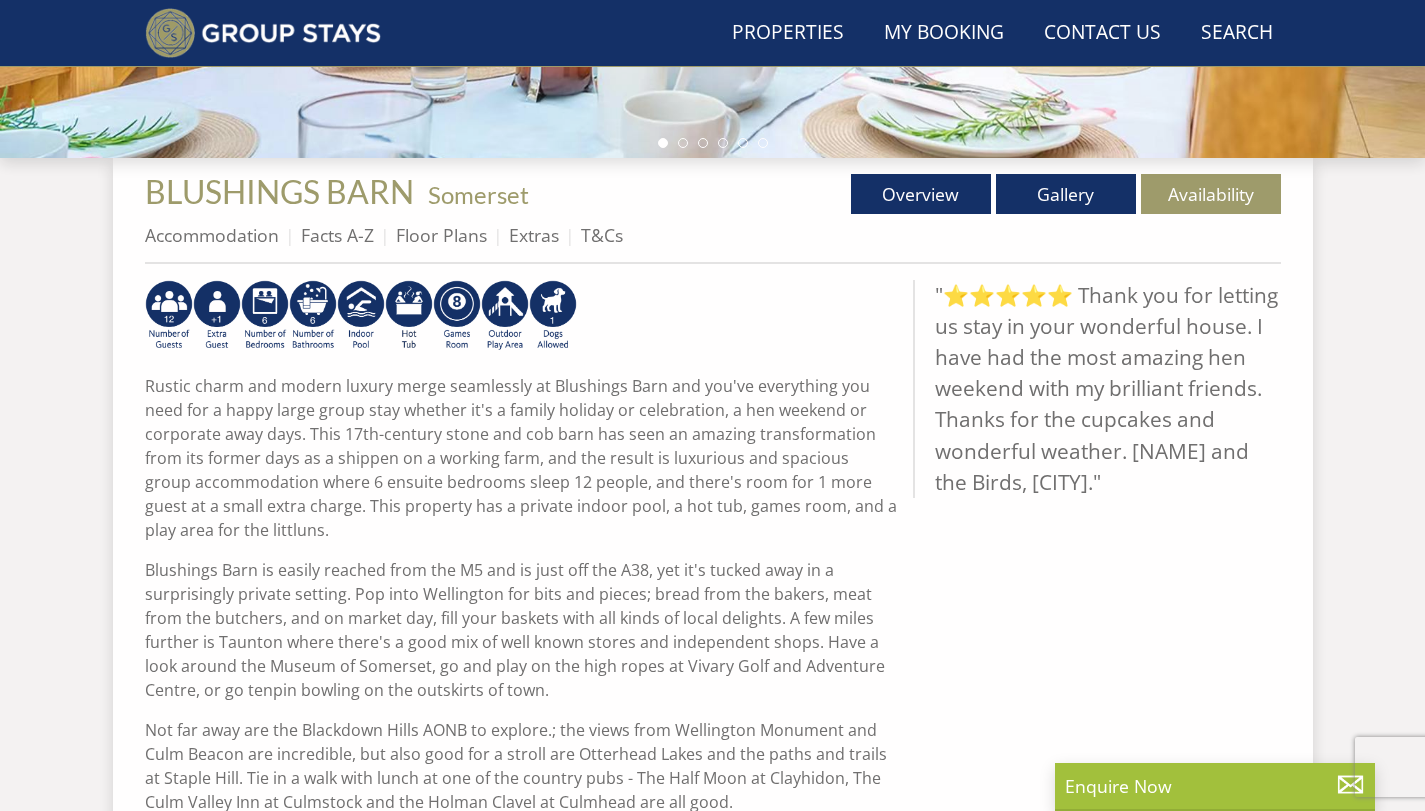 scroll, scrollTop: 306, scrollLeft: 0, axis: vertical 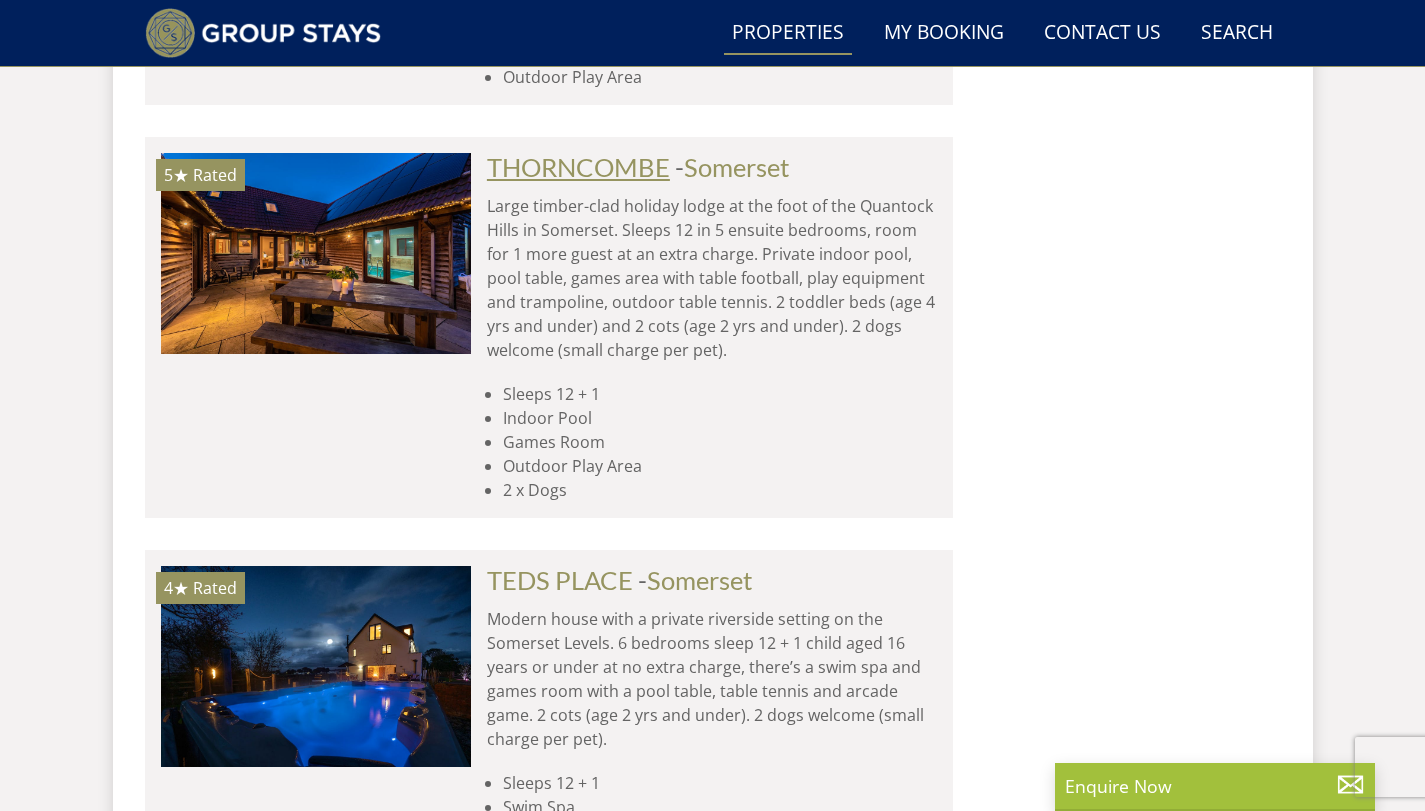 click on "THORNCOMBE" at bounding box center (578, 167) 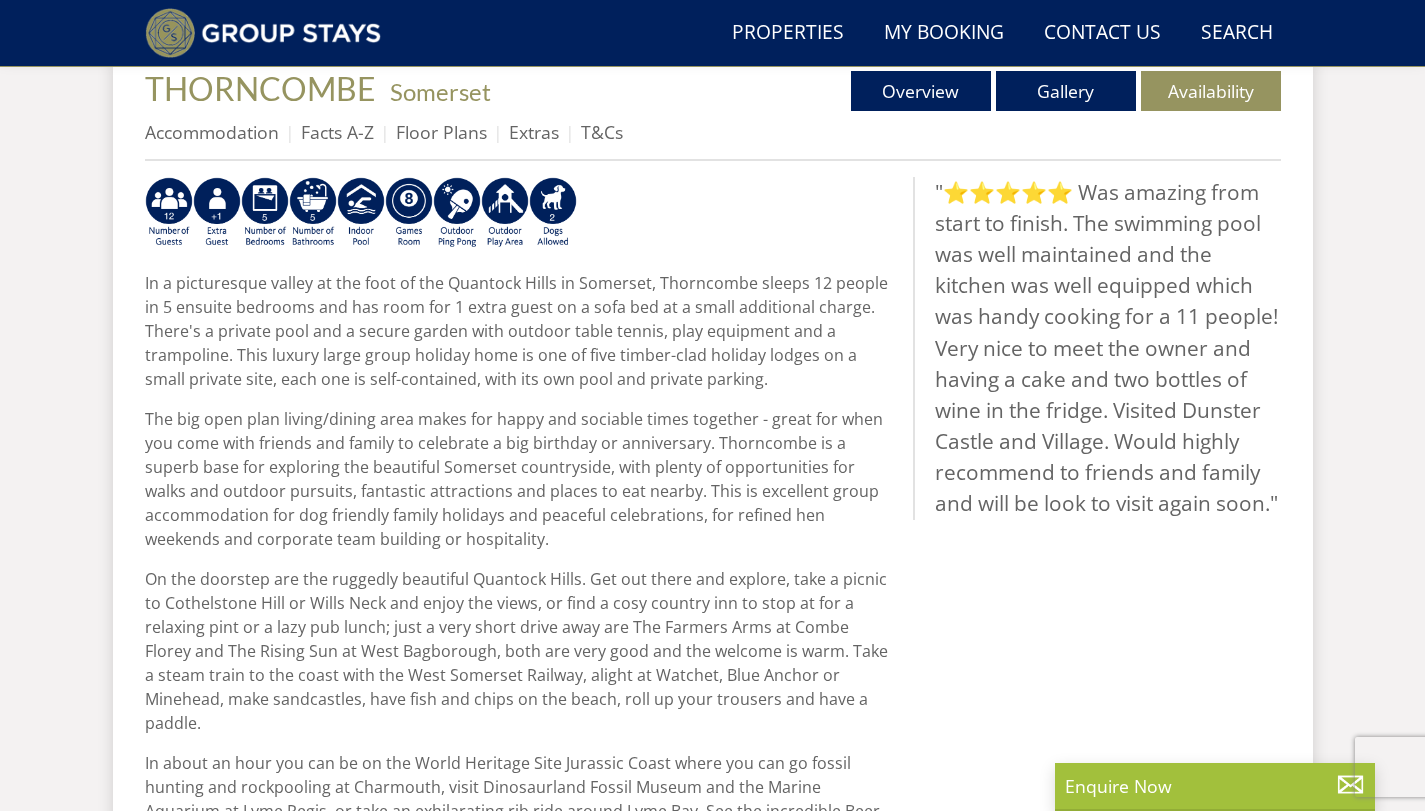scroll, scrollTop: 556, scrollLeft: 0, axis: vertical 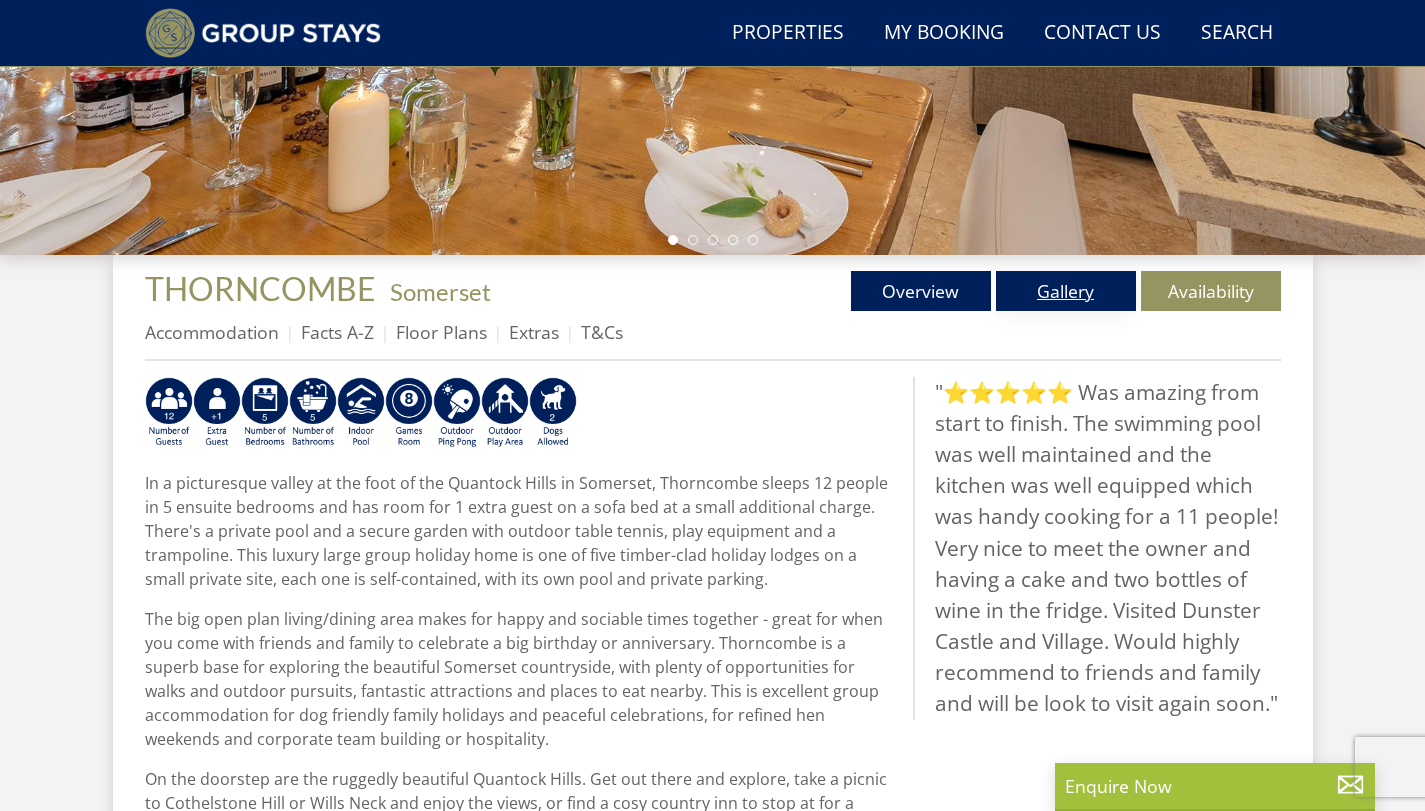 click on "Gallery" at bounding box center [1066, 291] 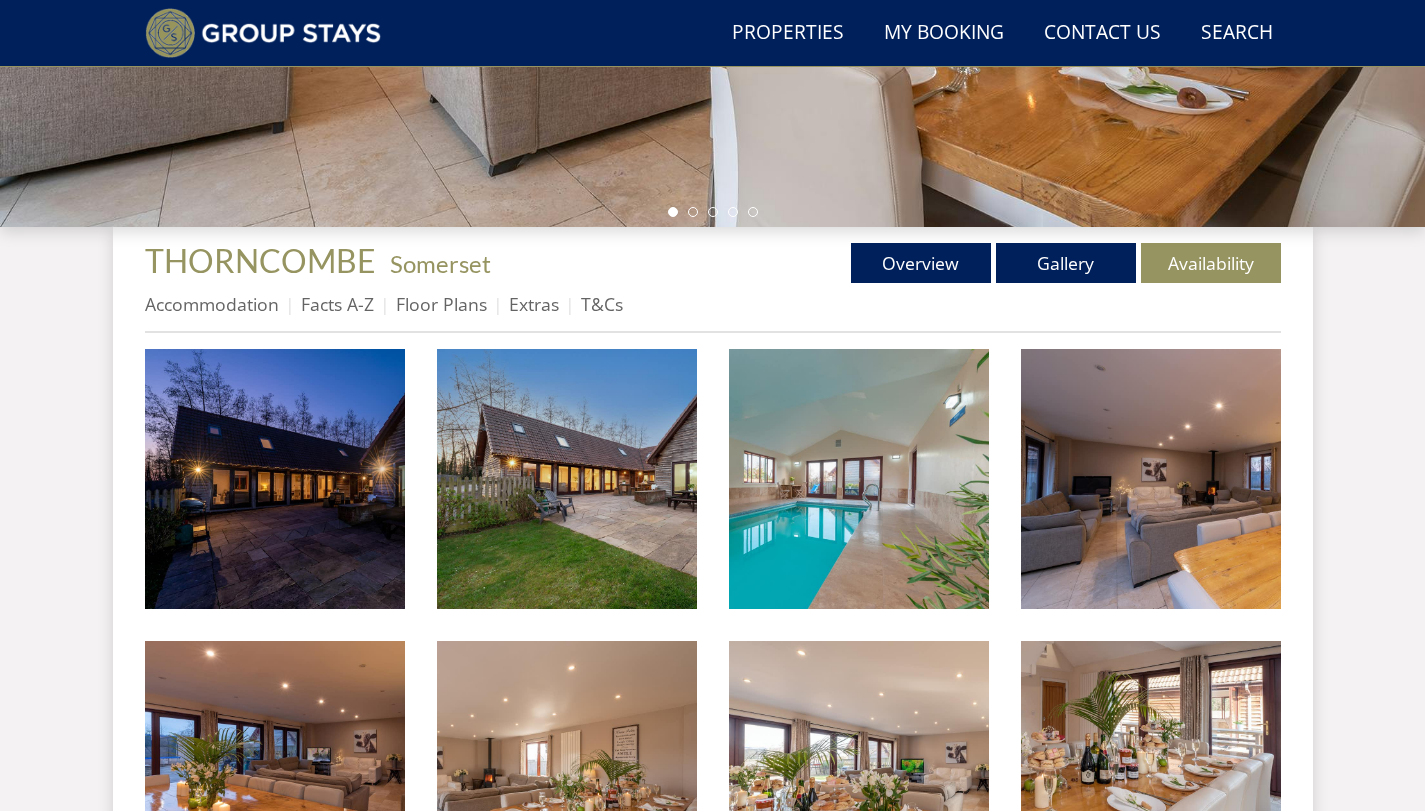 scroll, scrollTop: 684, scrollLeft: 0, axis: vertical 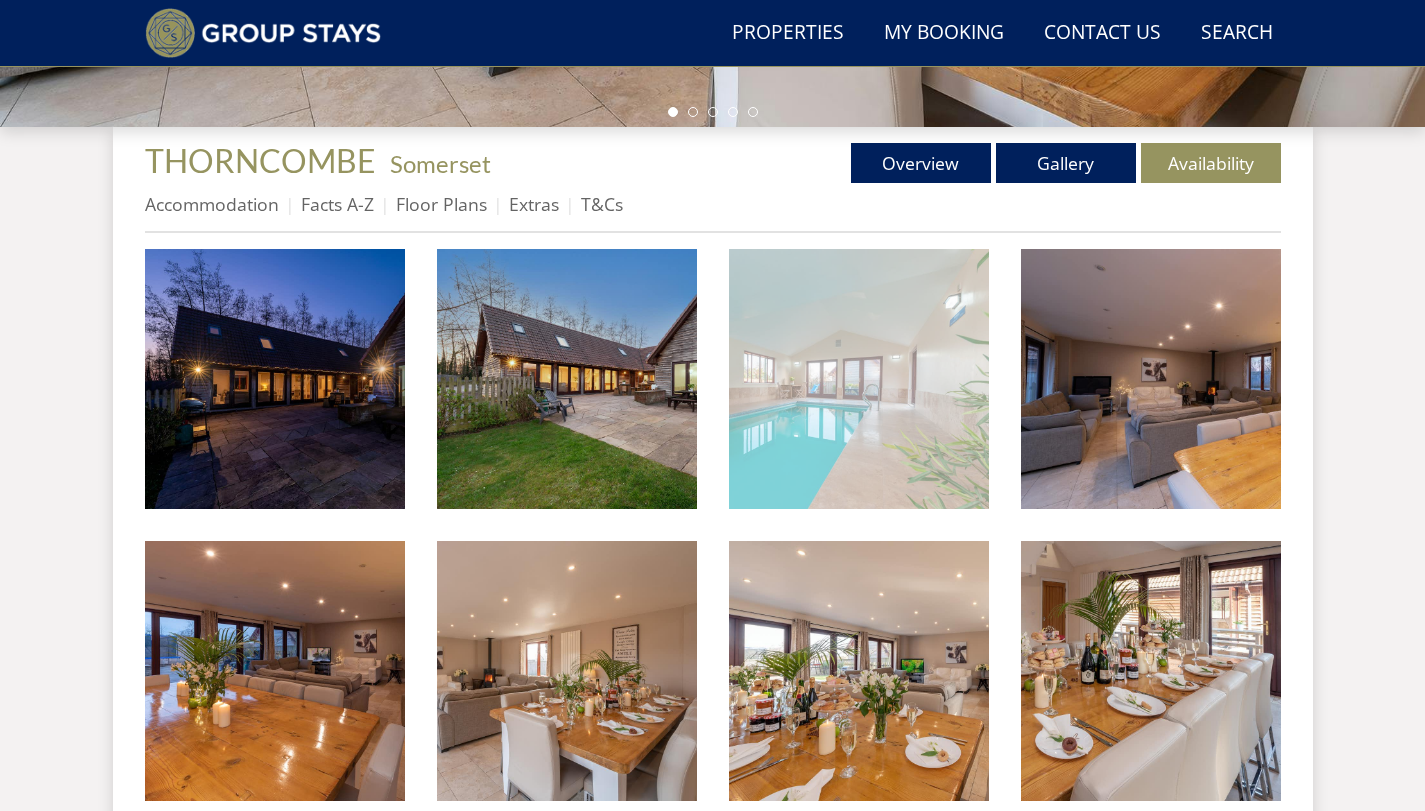 click at bounding box center [859, 379] 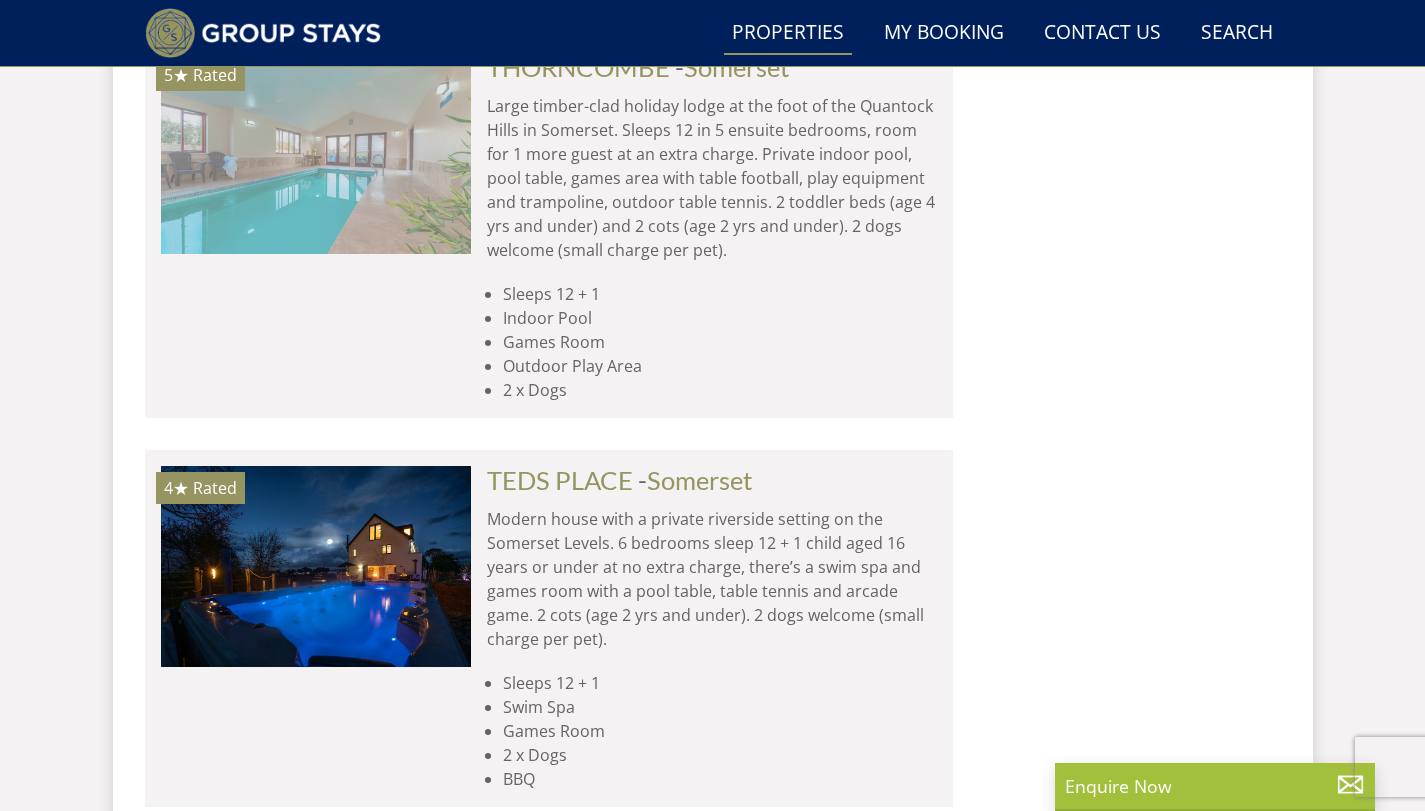 scroll, scrollTop: 5952, scrollLeft: 0, axis: vertical 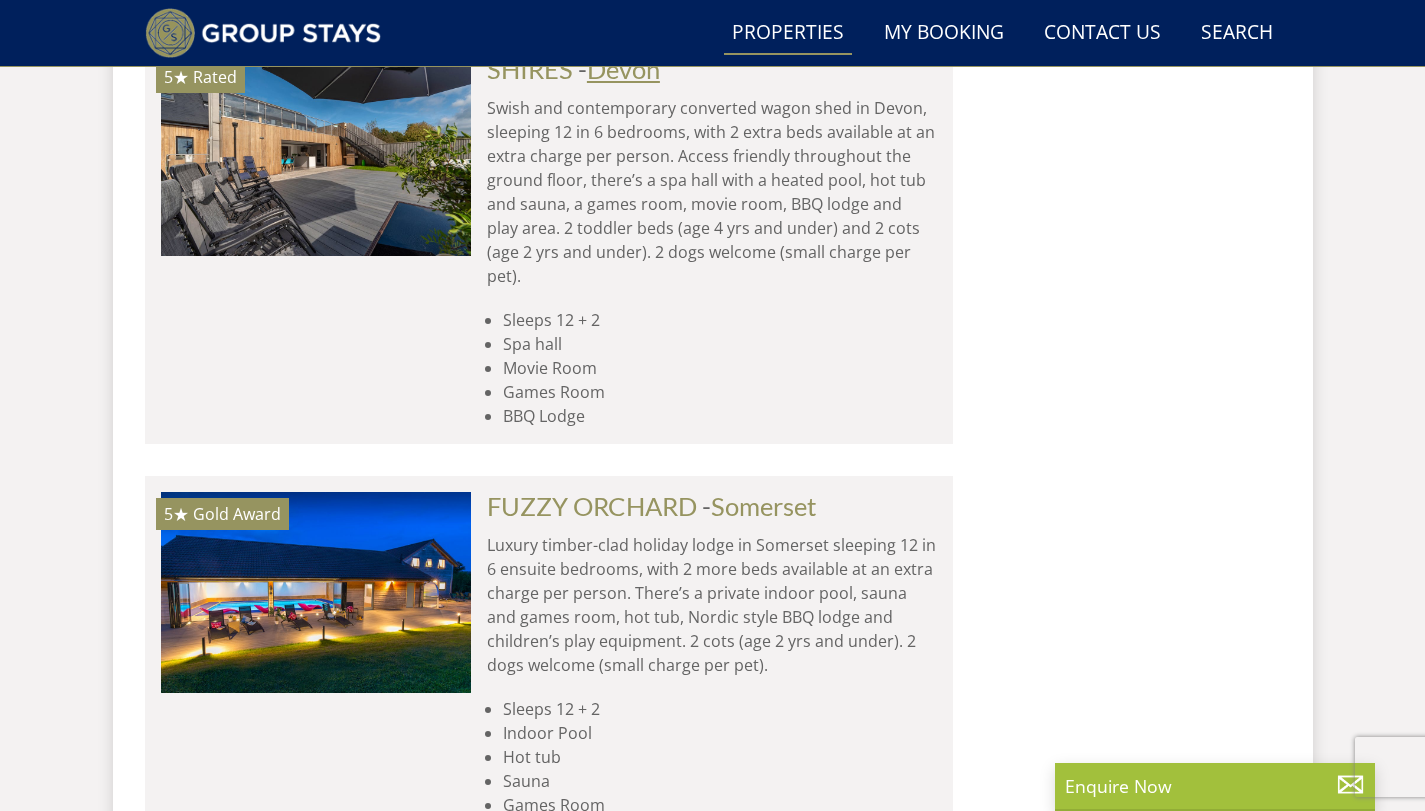 click on "Devon" at bounding box center (623, 69) 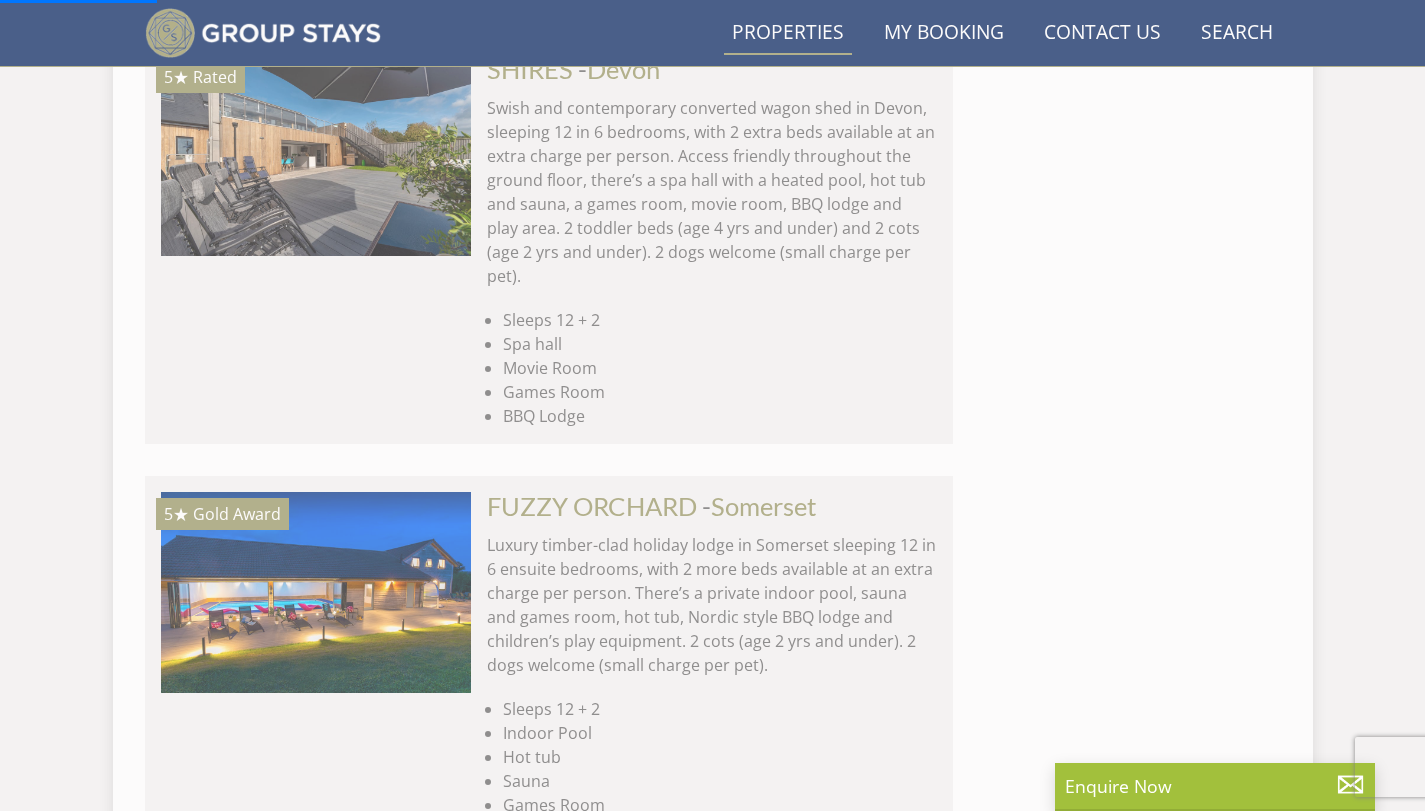 click on "Swish and contemporary converted wagon shed in Devon, sleeping 12 in 6 bedrooms, with 2 extra beds available at an extra charge per person. Access friendly throughout the ground floor, there’s a spa hall with a heated pool, hot tub and sauna, a games room, movie room, BBQ lodge and play area. 2 toddler beds (age 4 yrs and under) and 2 cots (age 2 yrs and under). 2 dogs welcome (small charge per pet)." at bounding box center [712, 192] 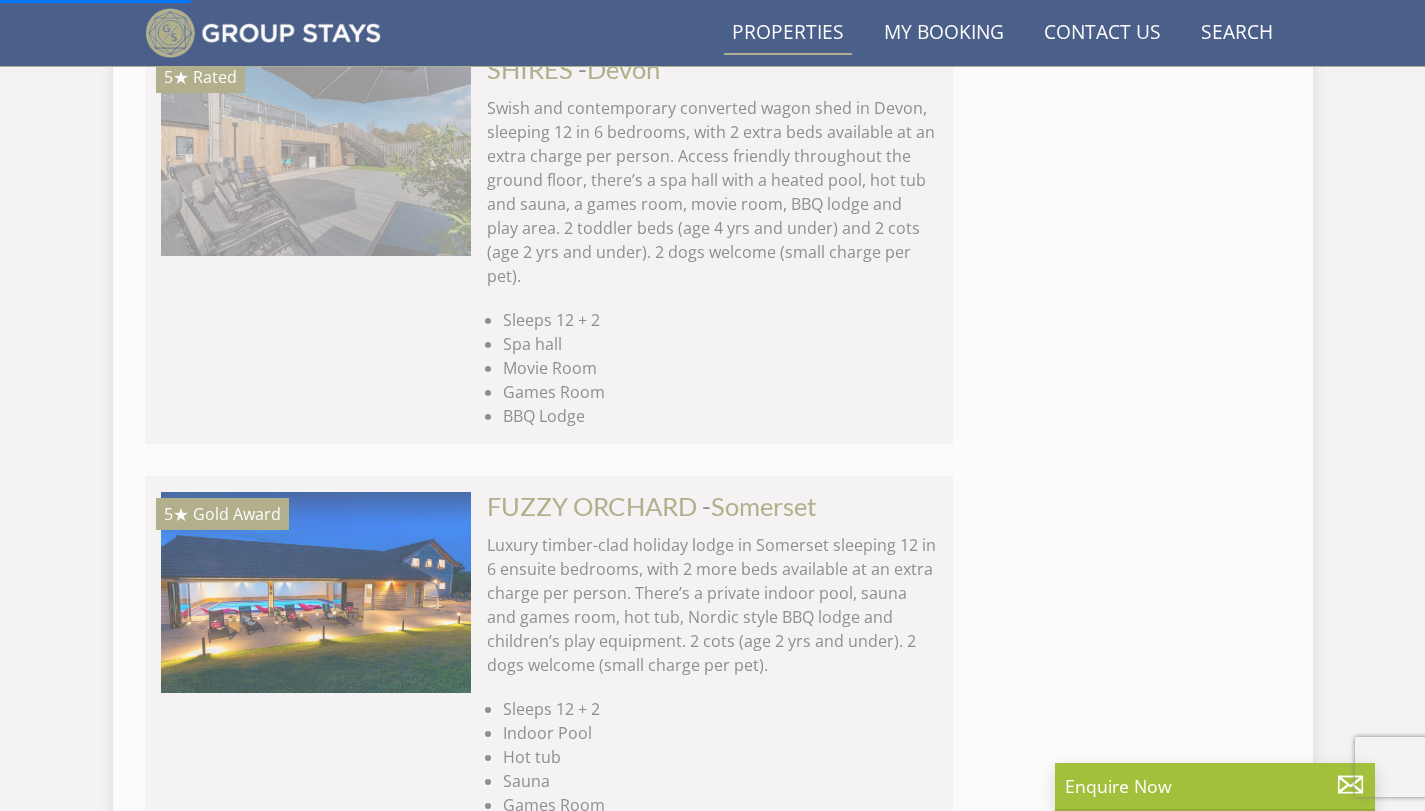 click at bounding box center [316, 155] 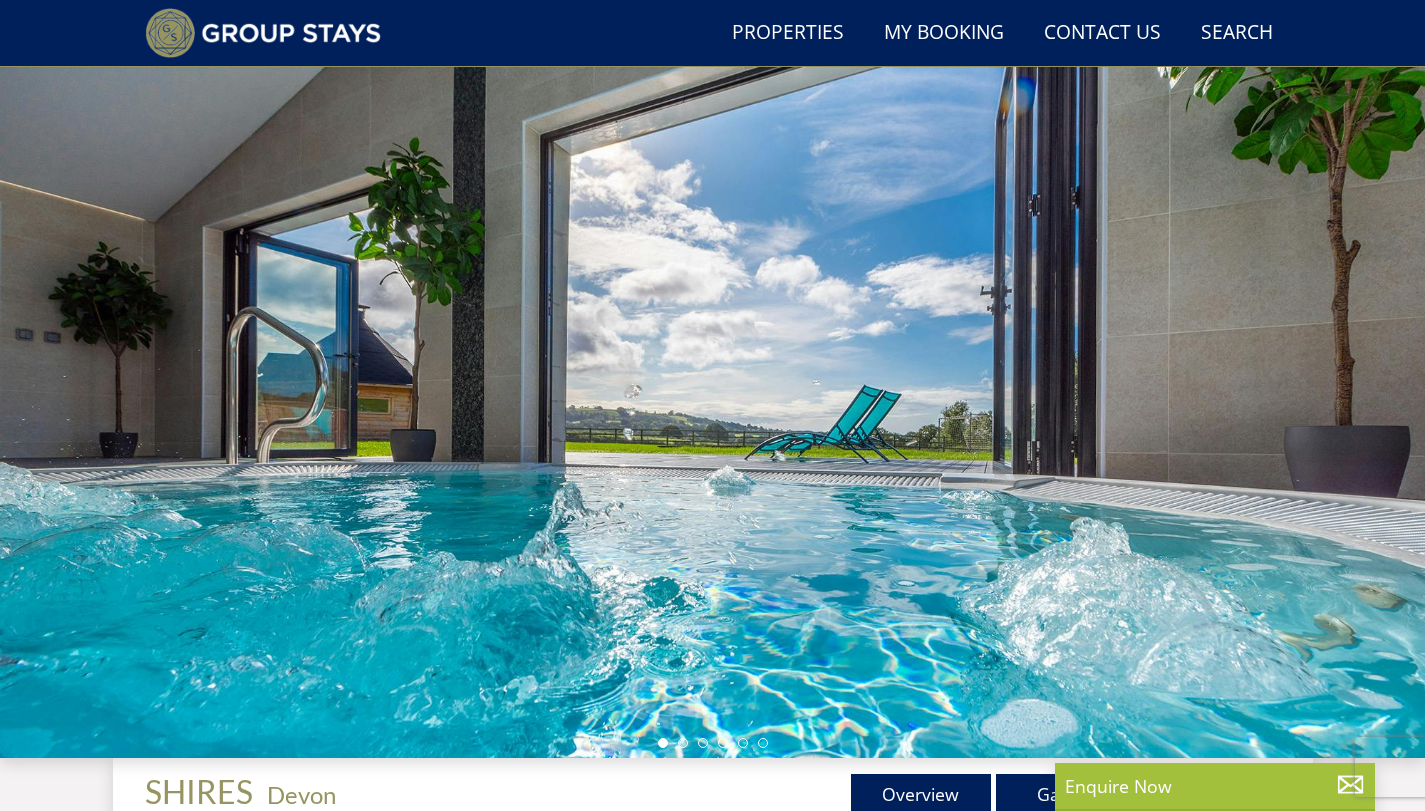 scroll, scrollTop: 553, scrollLeft: 0, axis: vertical 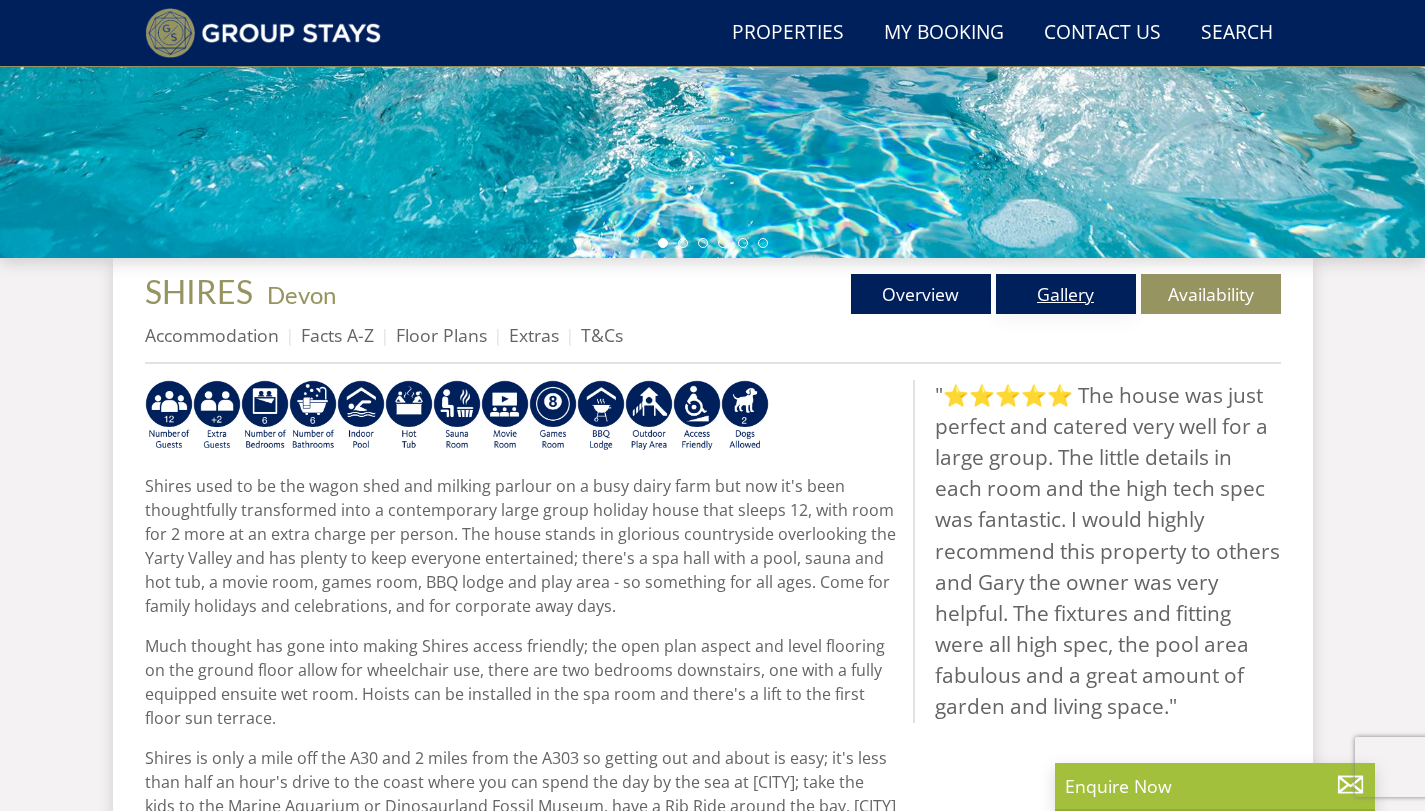 click on "Gallery" at bounding box center (1066, 294) 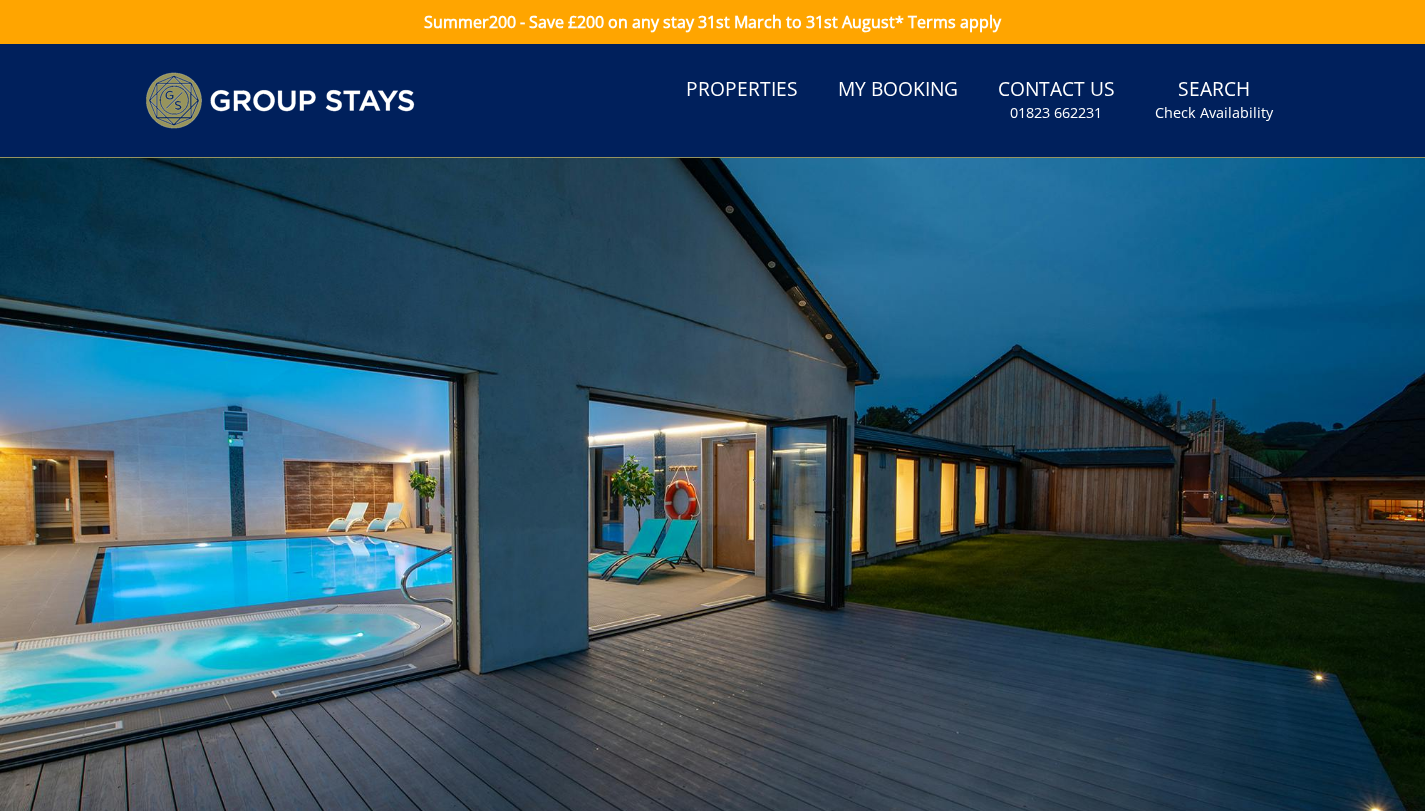 scroll, scrollTop: 485, scrollLeft: 0, axis: vertical 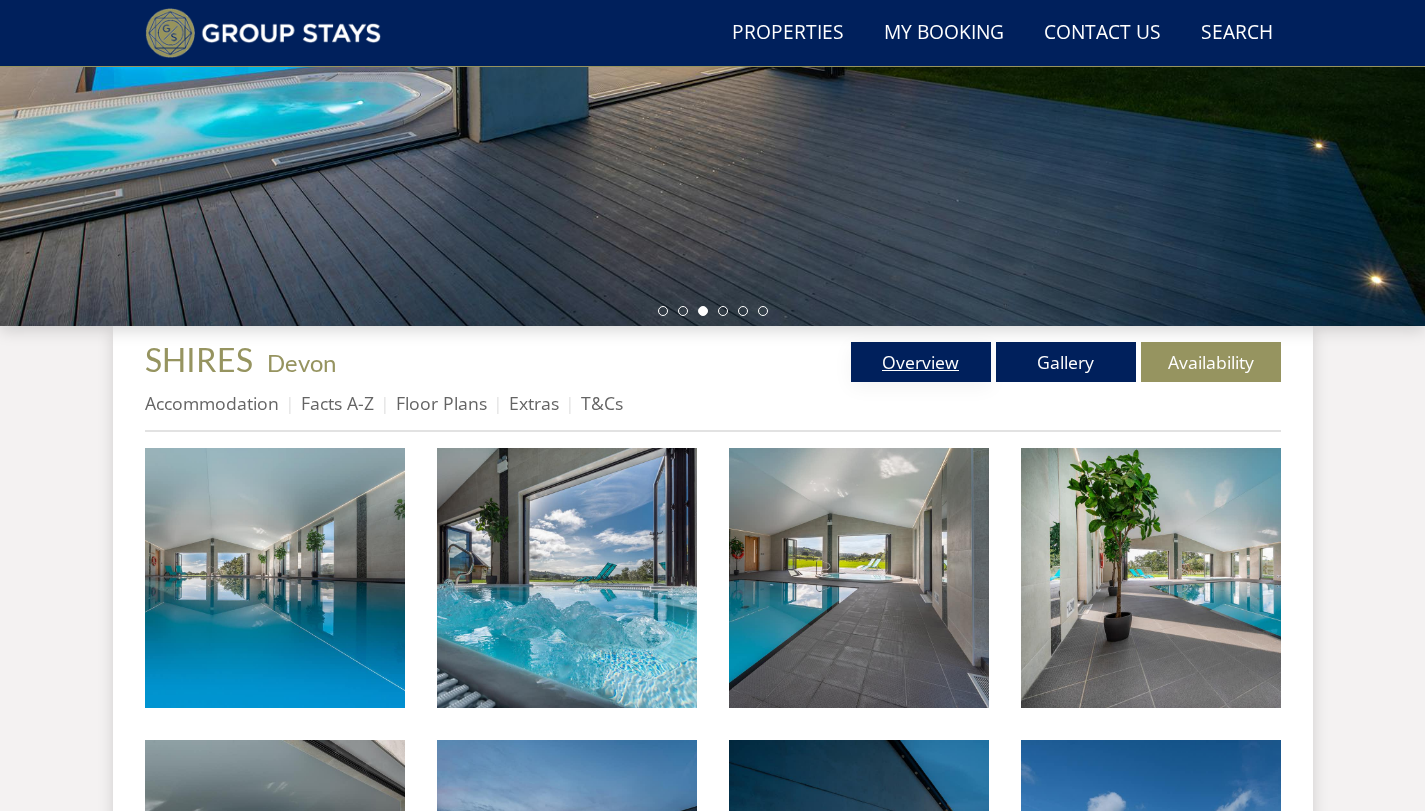 click on "Overview" at bounding box center (921, 362) 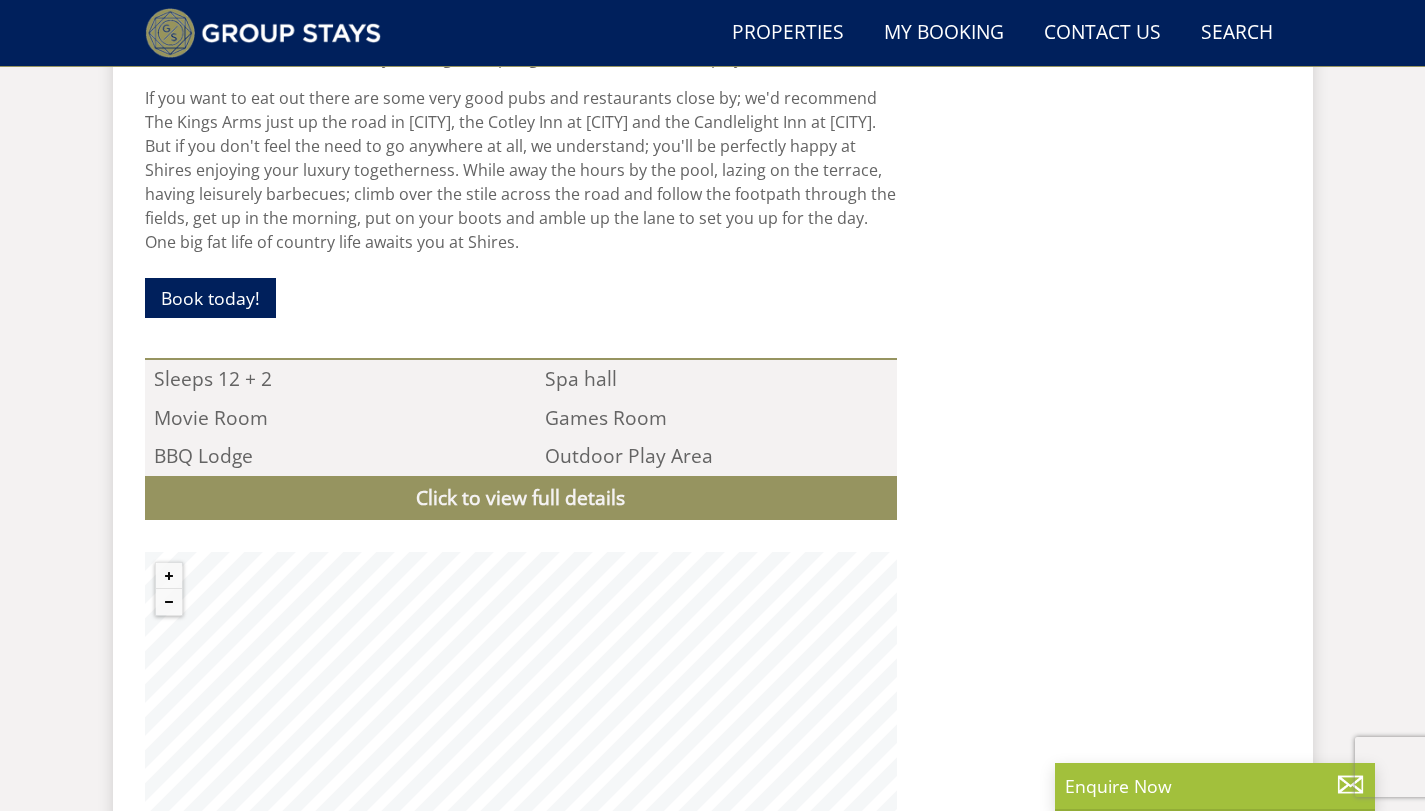 scroll, scrollTop: 1753, scrollLeft: 0, axis: vertical 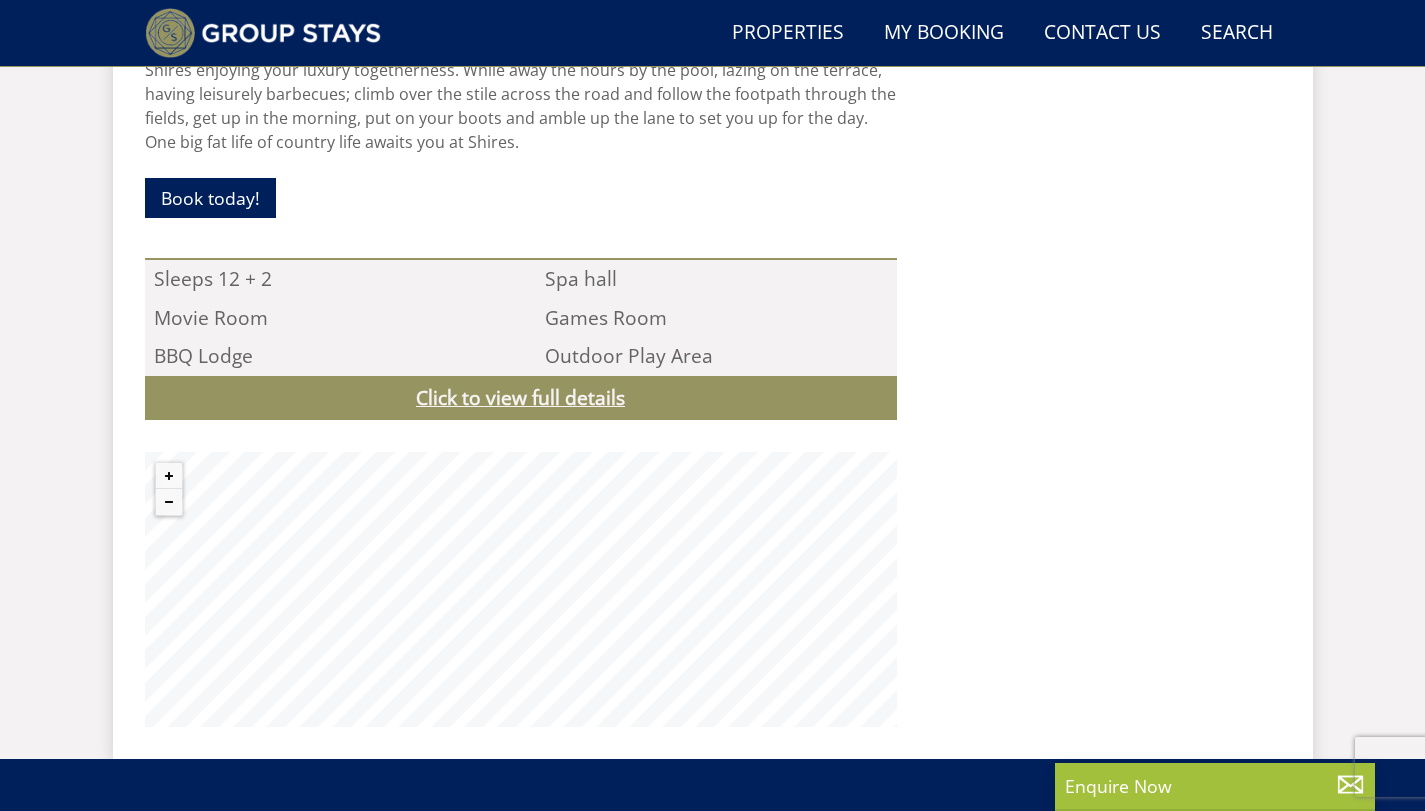 click on "Click to view full details" at bounding box center (521, 398) 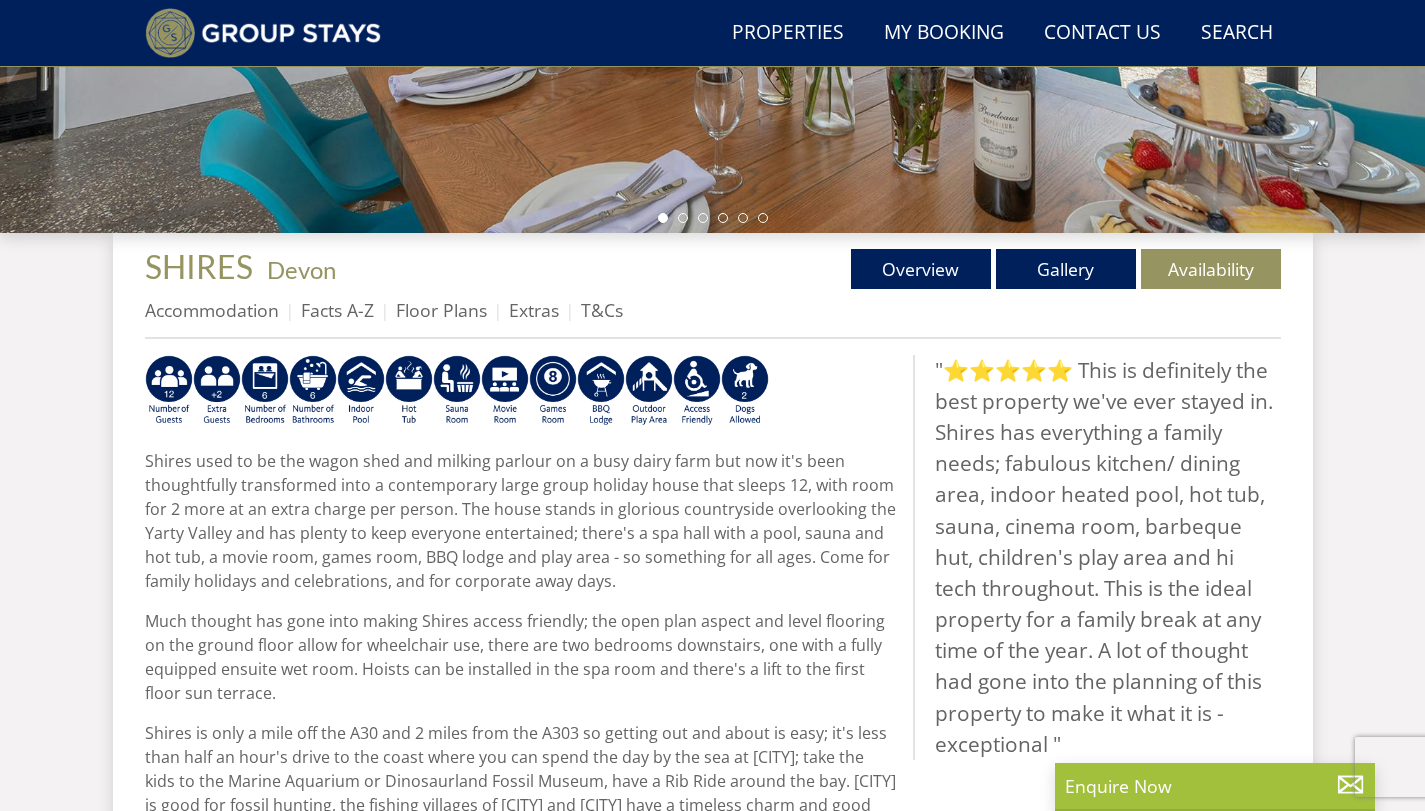 scroll, scrollTop: 678, scrollLeft: 0, axis: vertical 